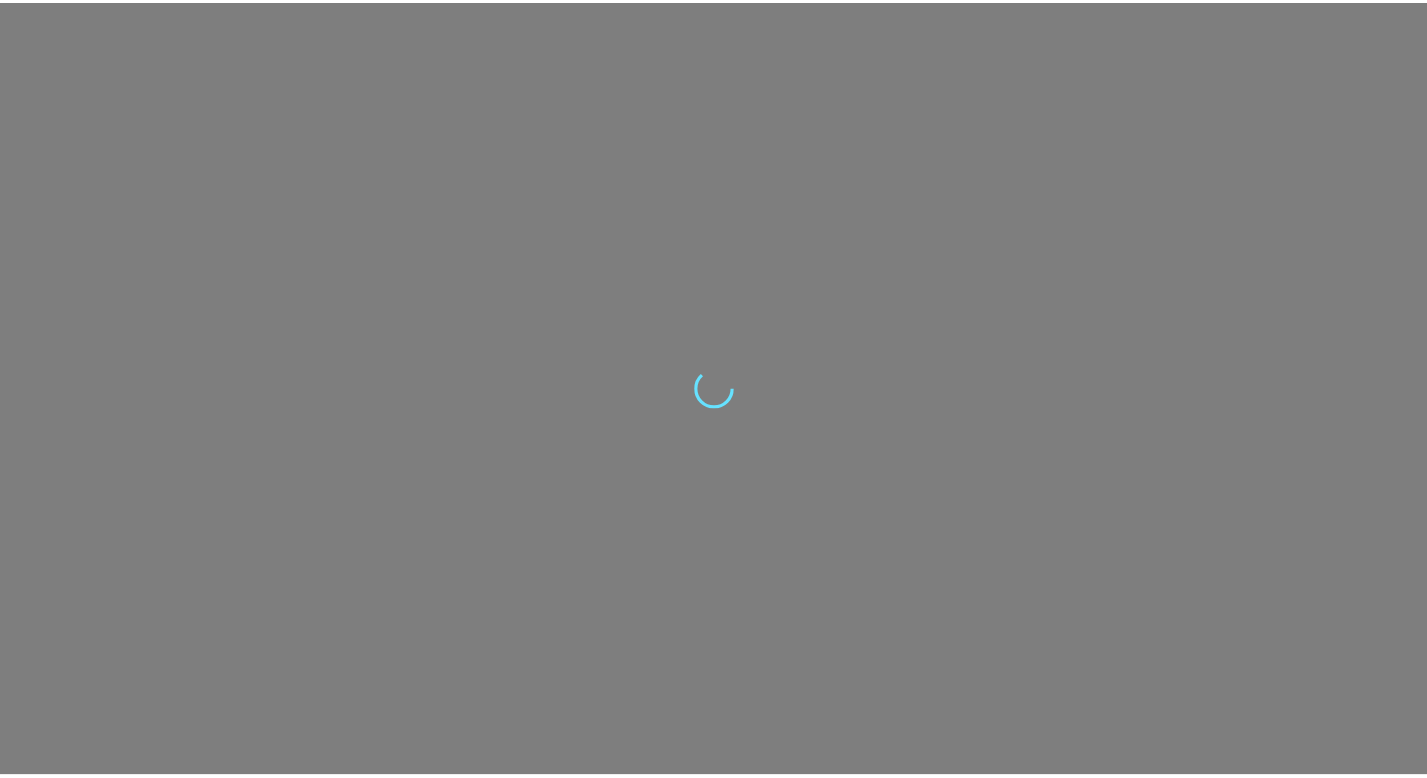 scroll, scrollTop: 0, scrollLeft: 0, axis: both 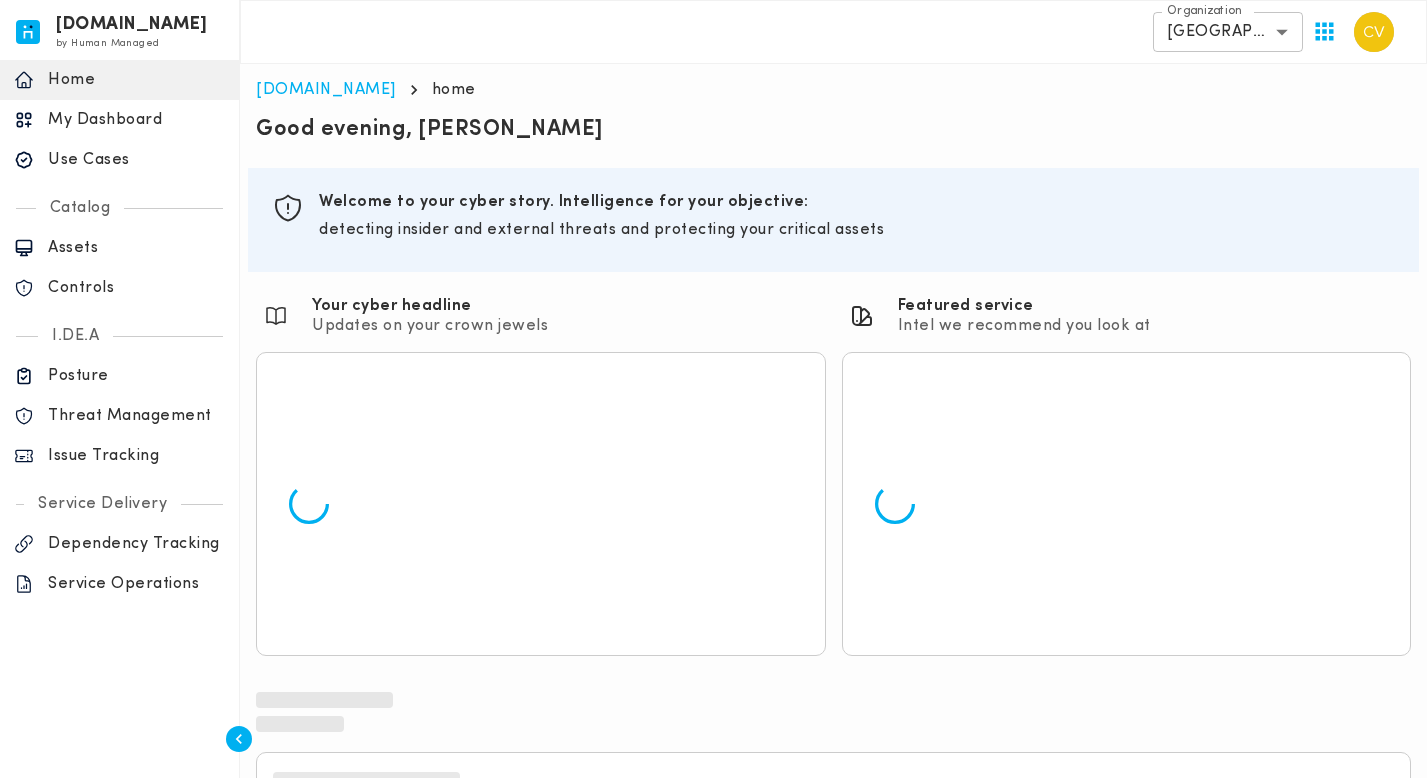 click on "Issue Tracking" at bounding box center [136, 456] 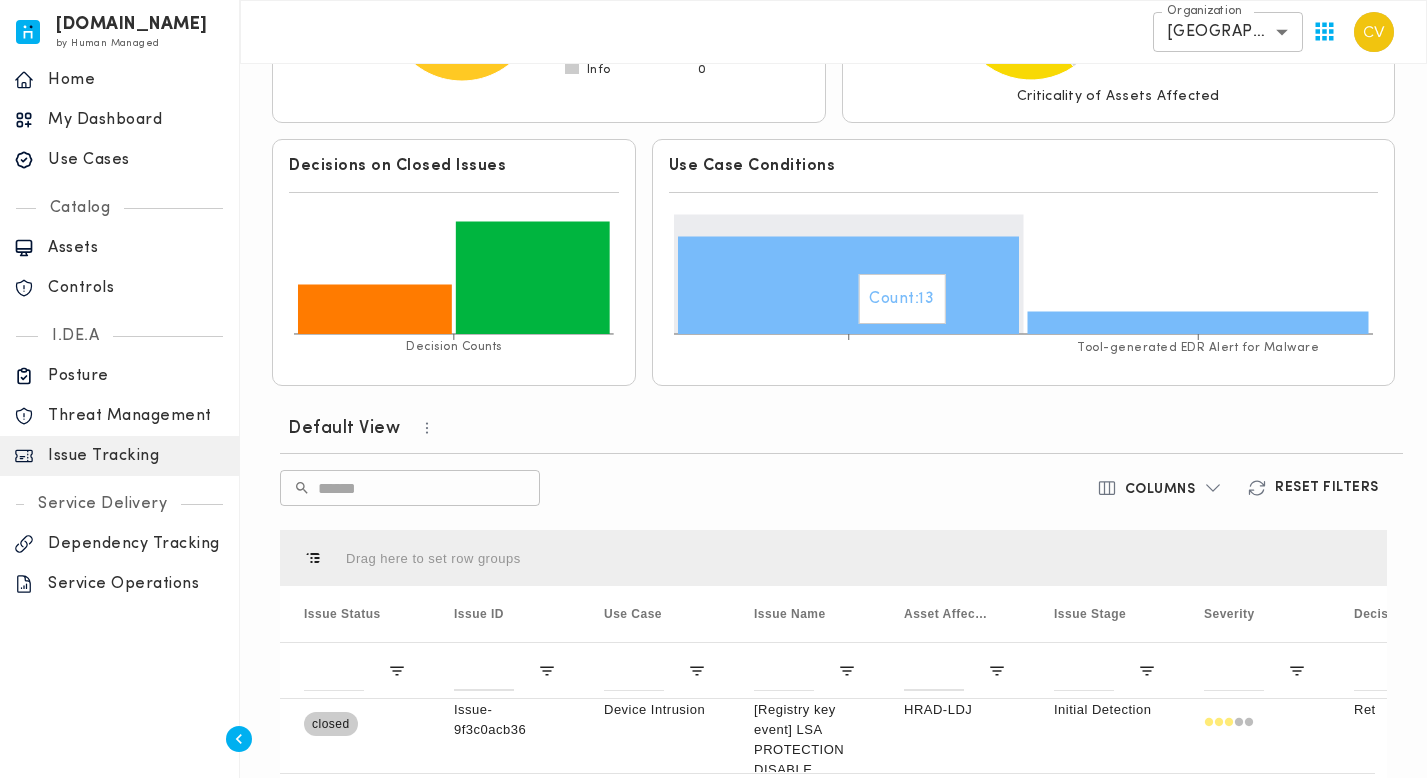 scroll, scrollTop: 659, scrollLeft: 0, axis: vertical 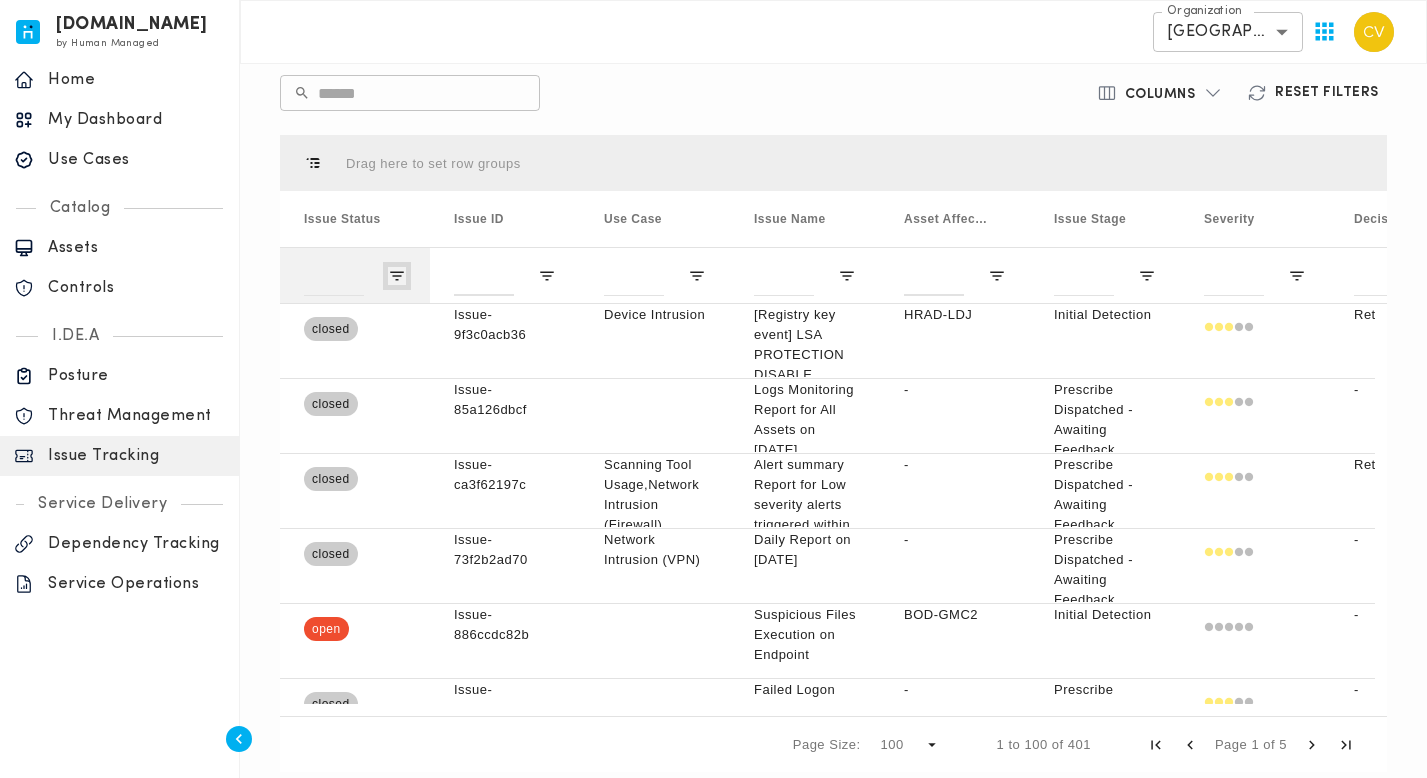 click at bounding box center (397, 276) 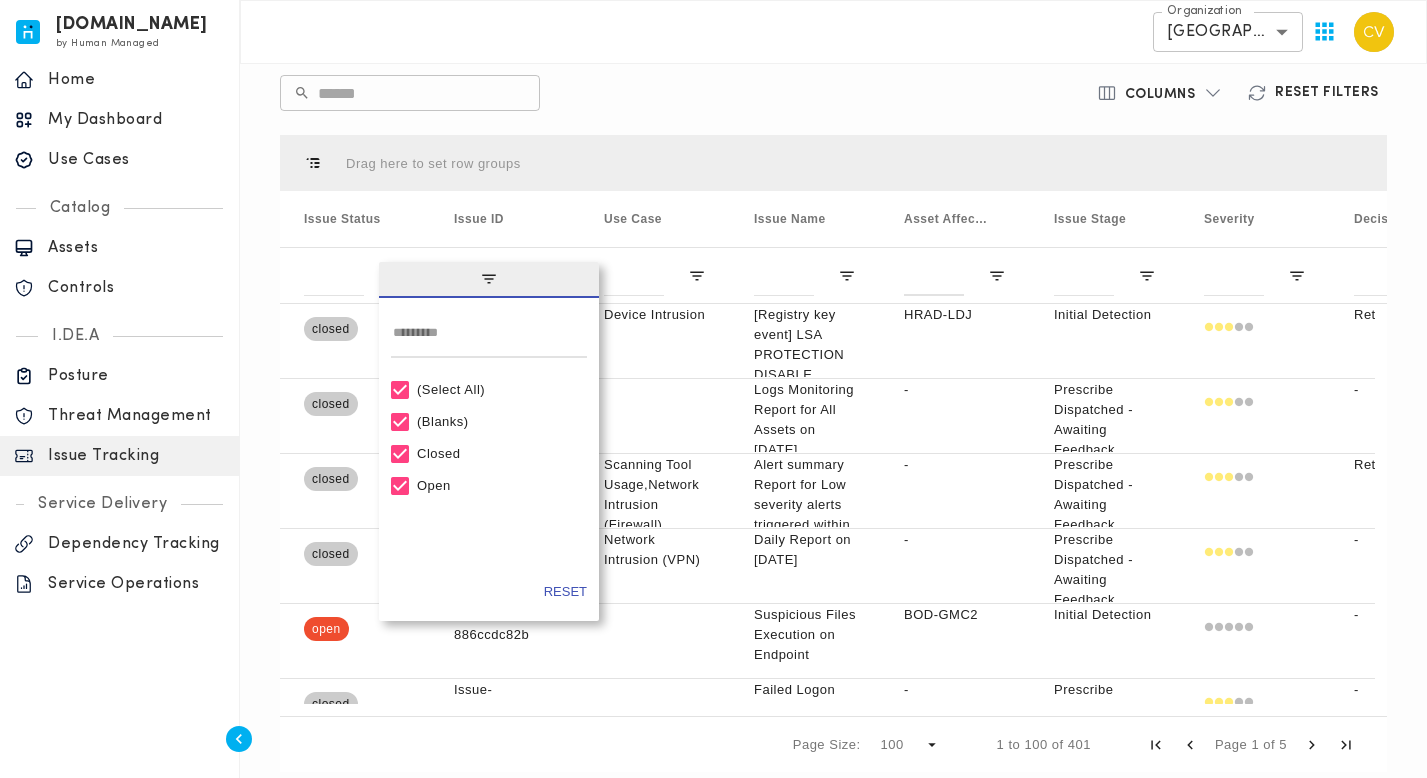 click on "(Select All)" at bounding box center [498, 389] 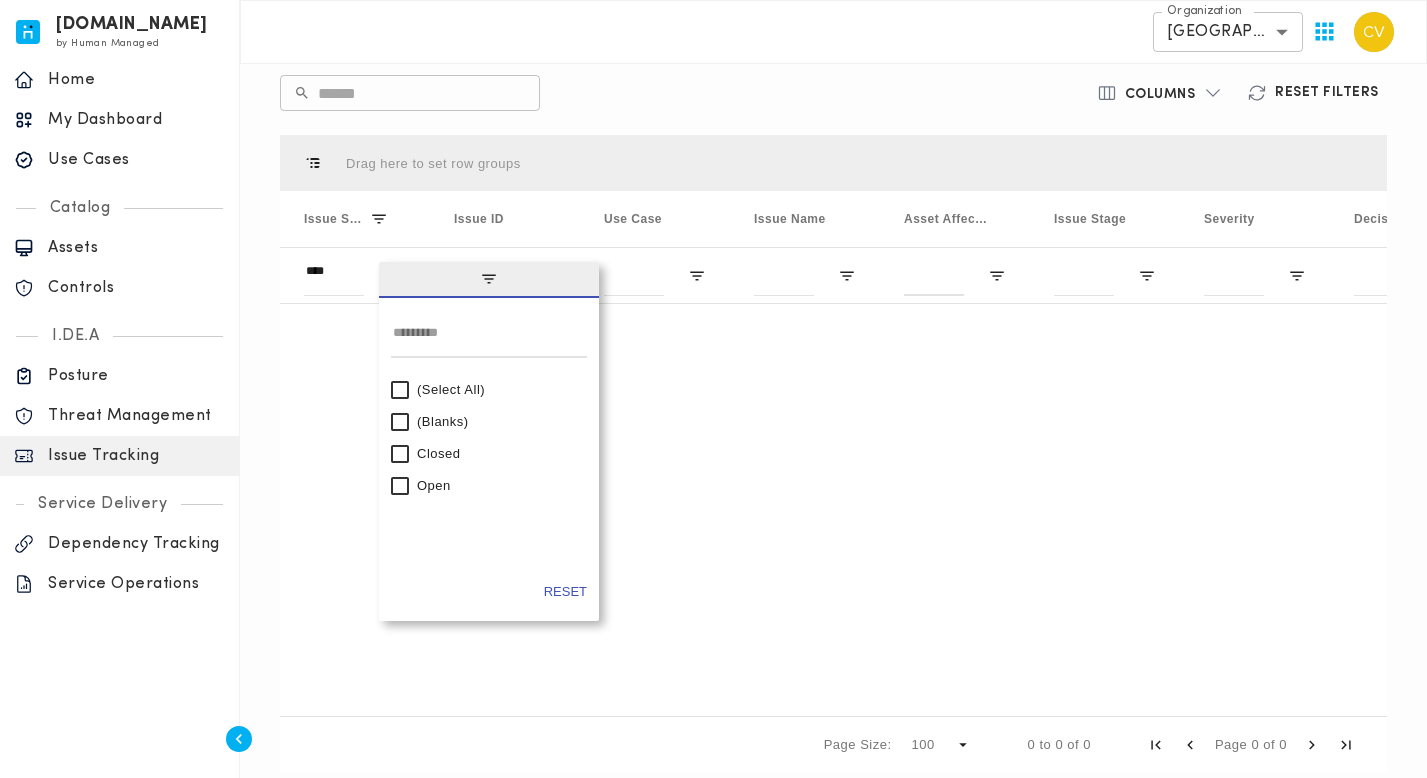 click on "Open" at bounding box center (498, 485) 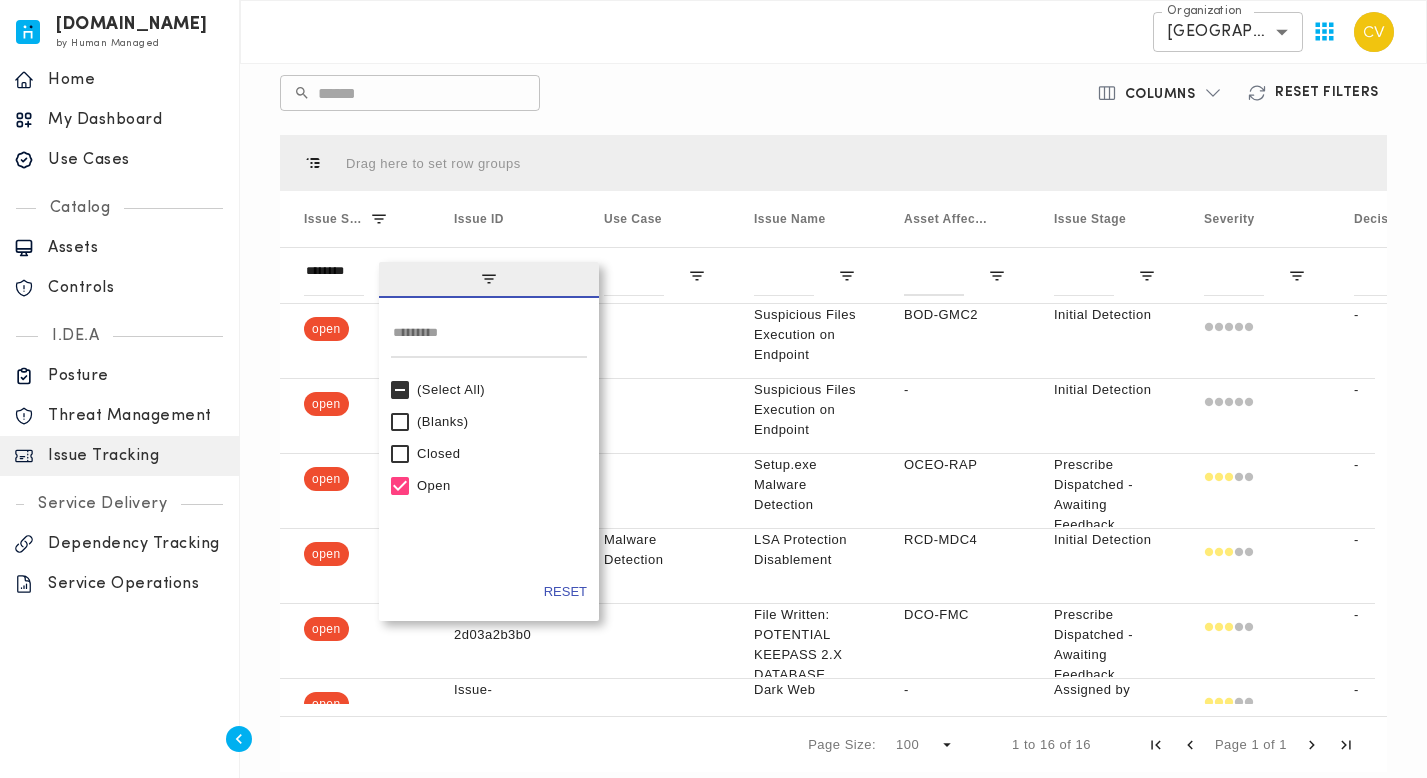 click on "Default View   ​ ​ Columns Reset Filters Drag here to set row groups Drag here to set column labels
Issue Status
Issue ID
Use Case
-" at bounding box center (833, 393) 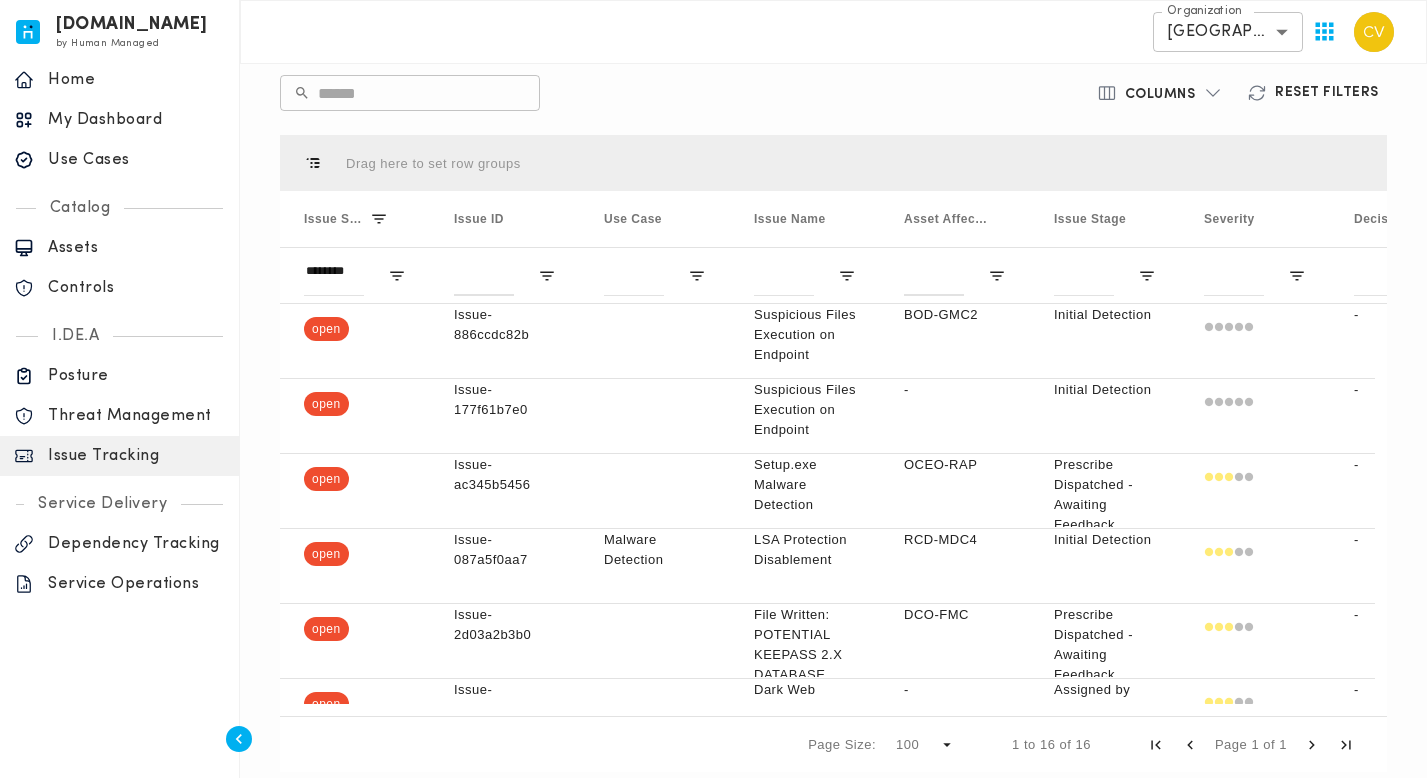 scroll, scrollTop: 0, scrollLeft: 48, axis: horizontal 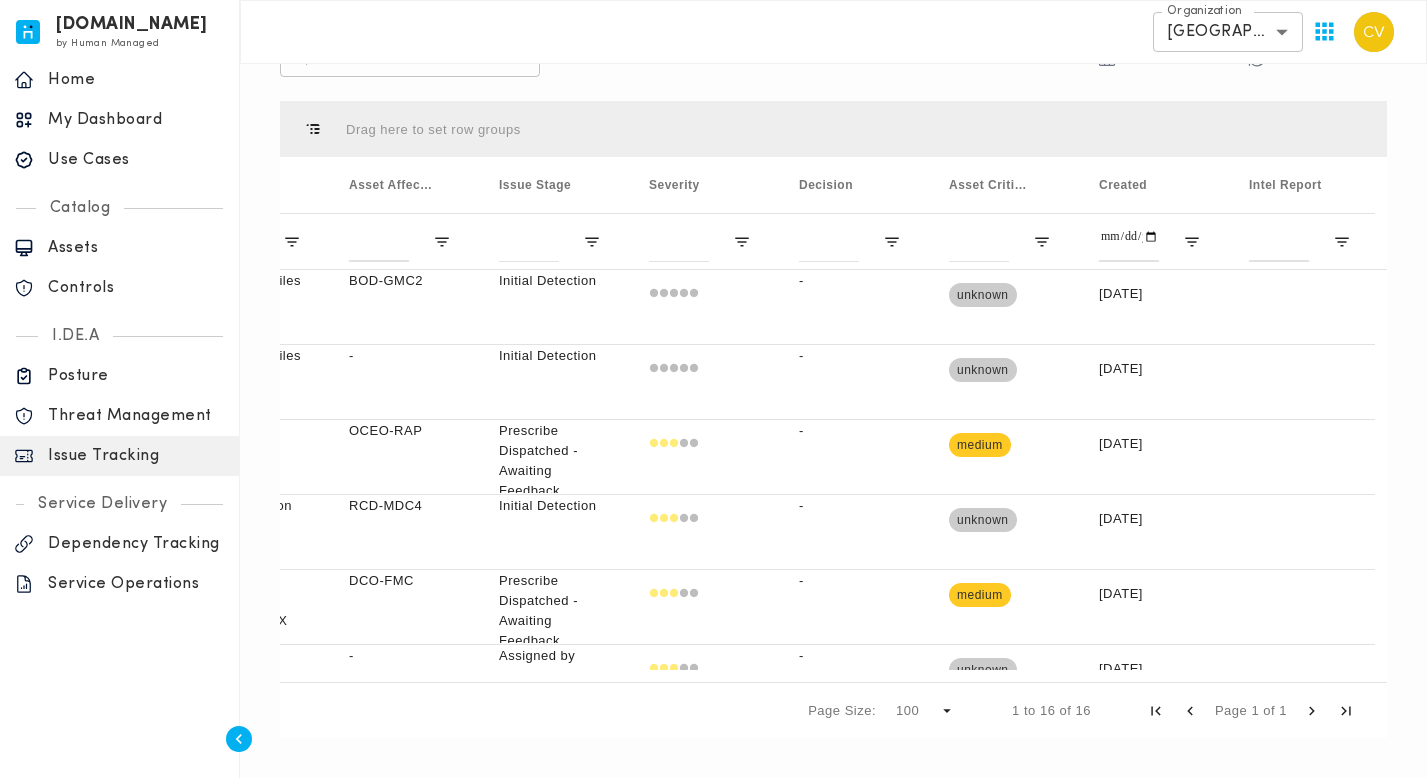 click on "Drag here to set row groups Drag here to set column labels
Use Case
Issue Name
Asset Affected
-" at bounding box center (833, 419) 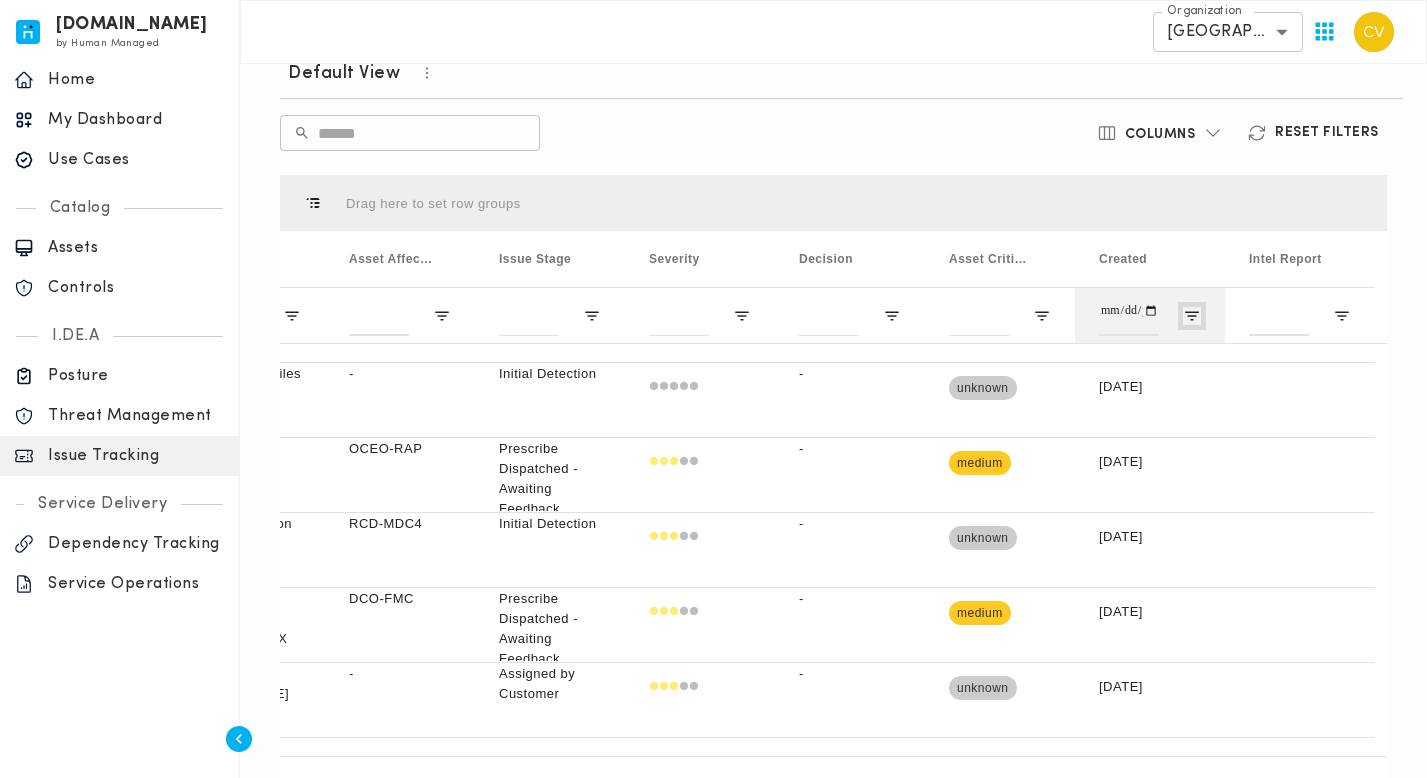 click at bounding box center [1192, 316] 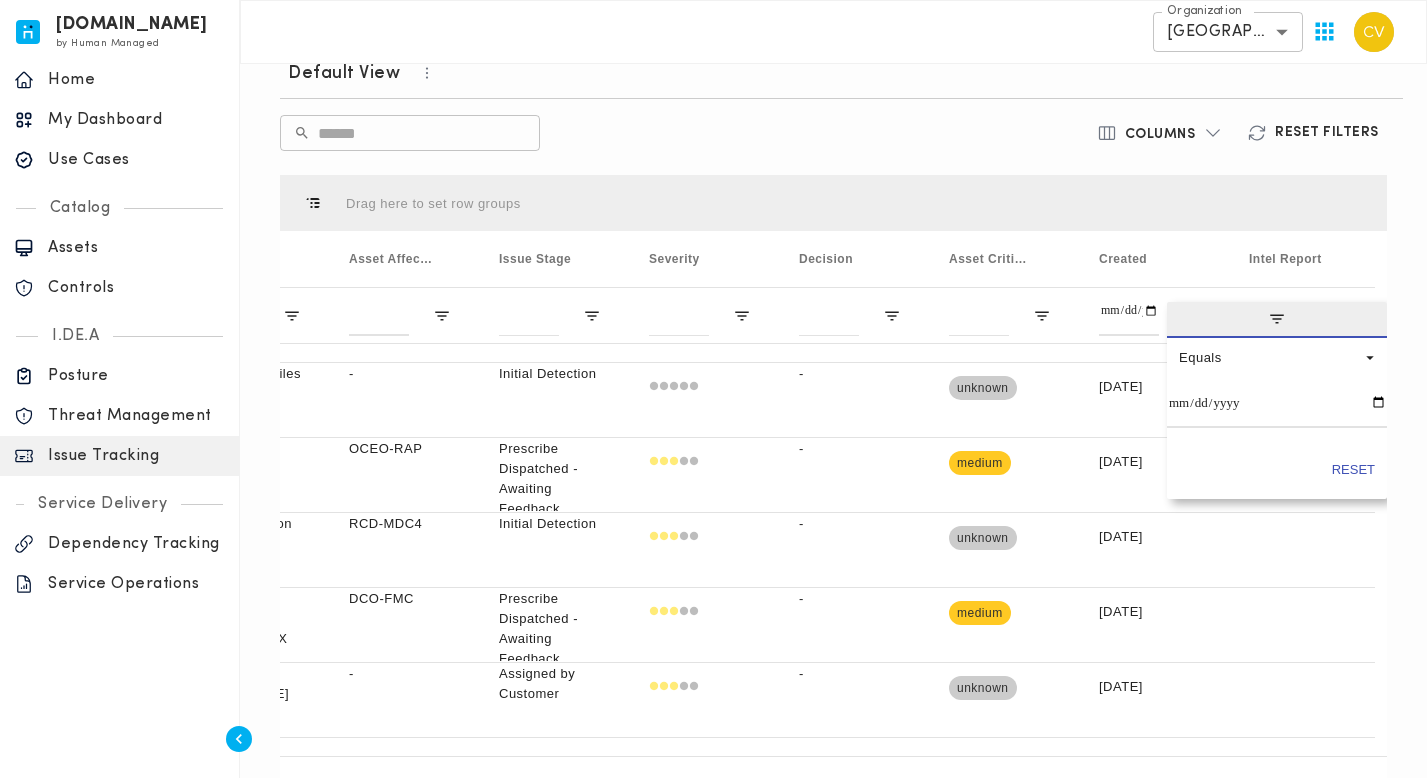 click on "Drag here to set row groups Drag here to set column labels
Use Case
Issue Name
Asset Affected
-" at bounding box center [833, 493] 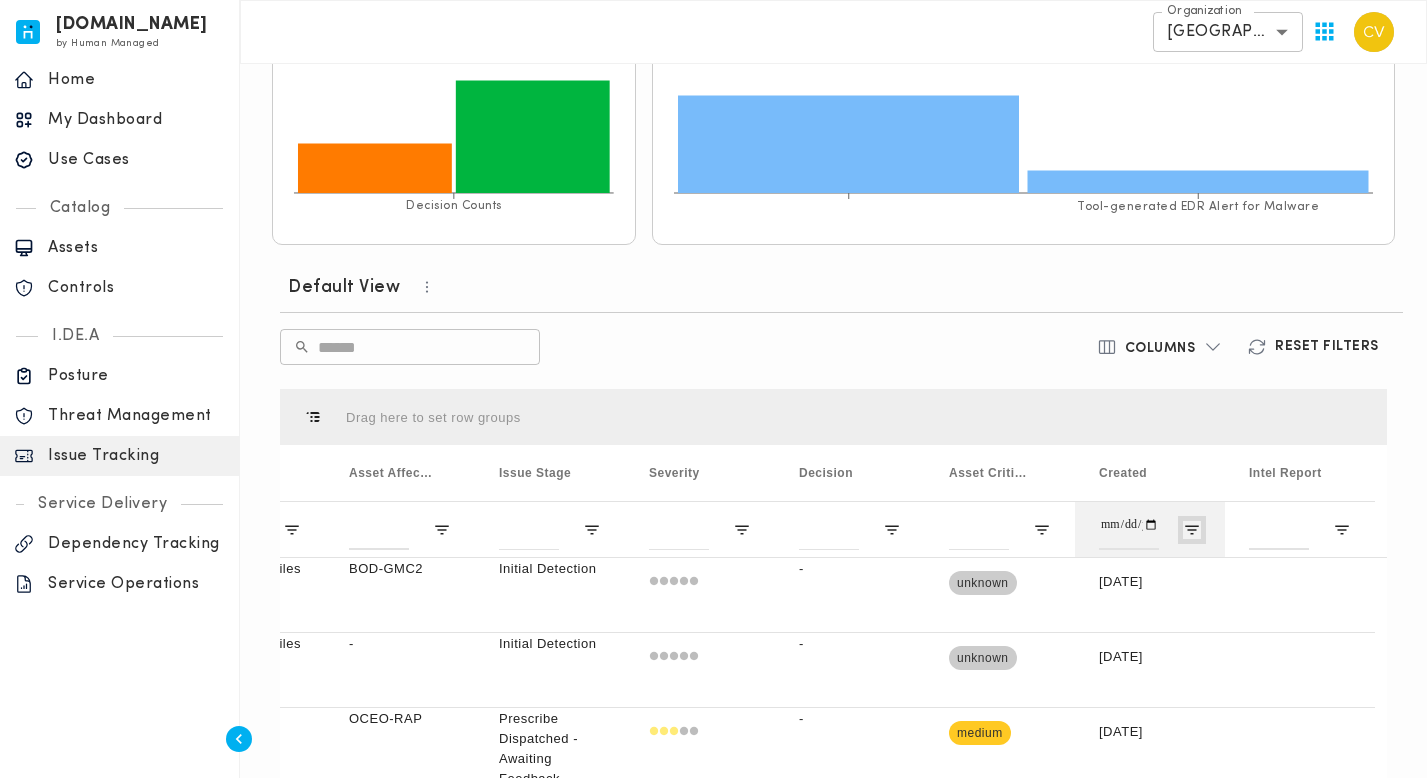 click at bounding box center [1192, 530] 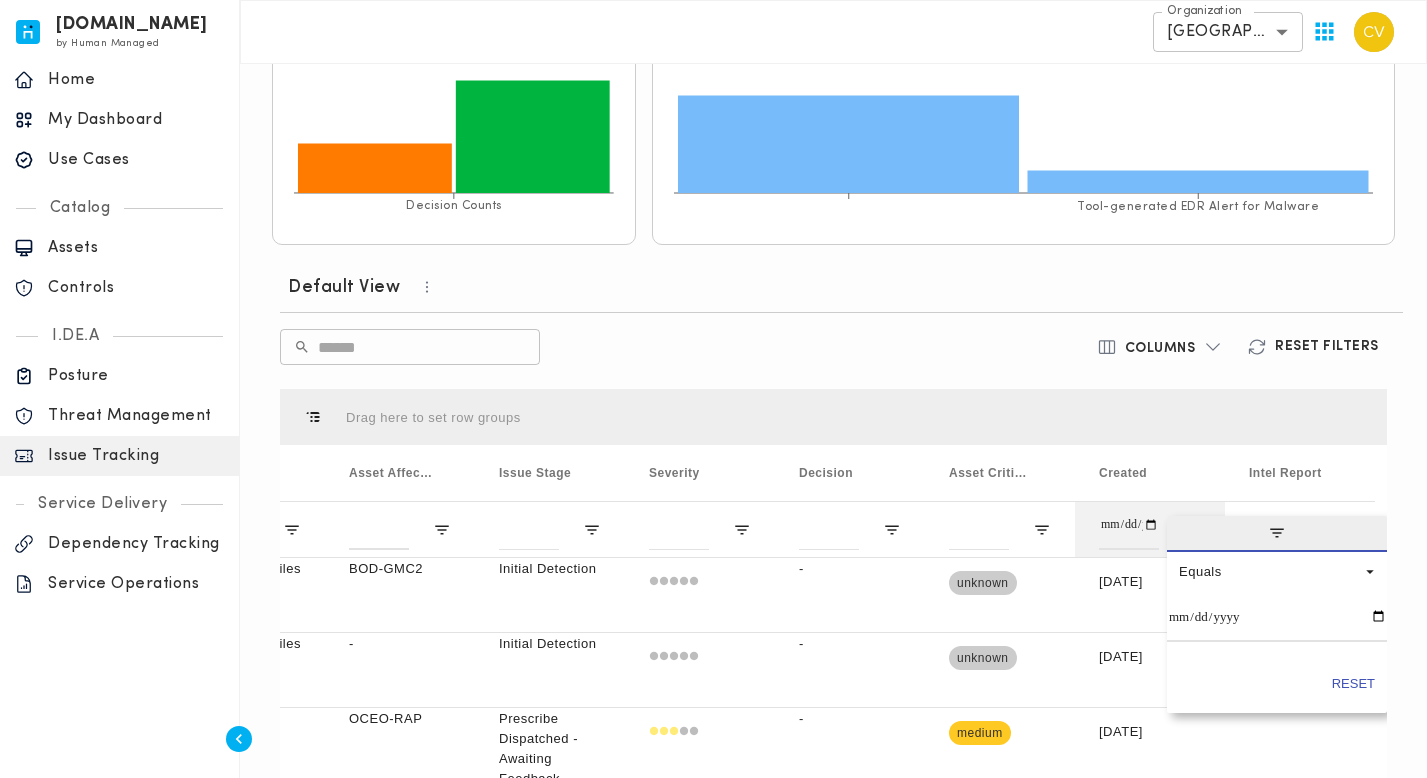 click at bounding box center [1277, 534] 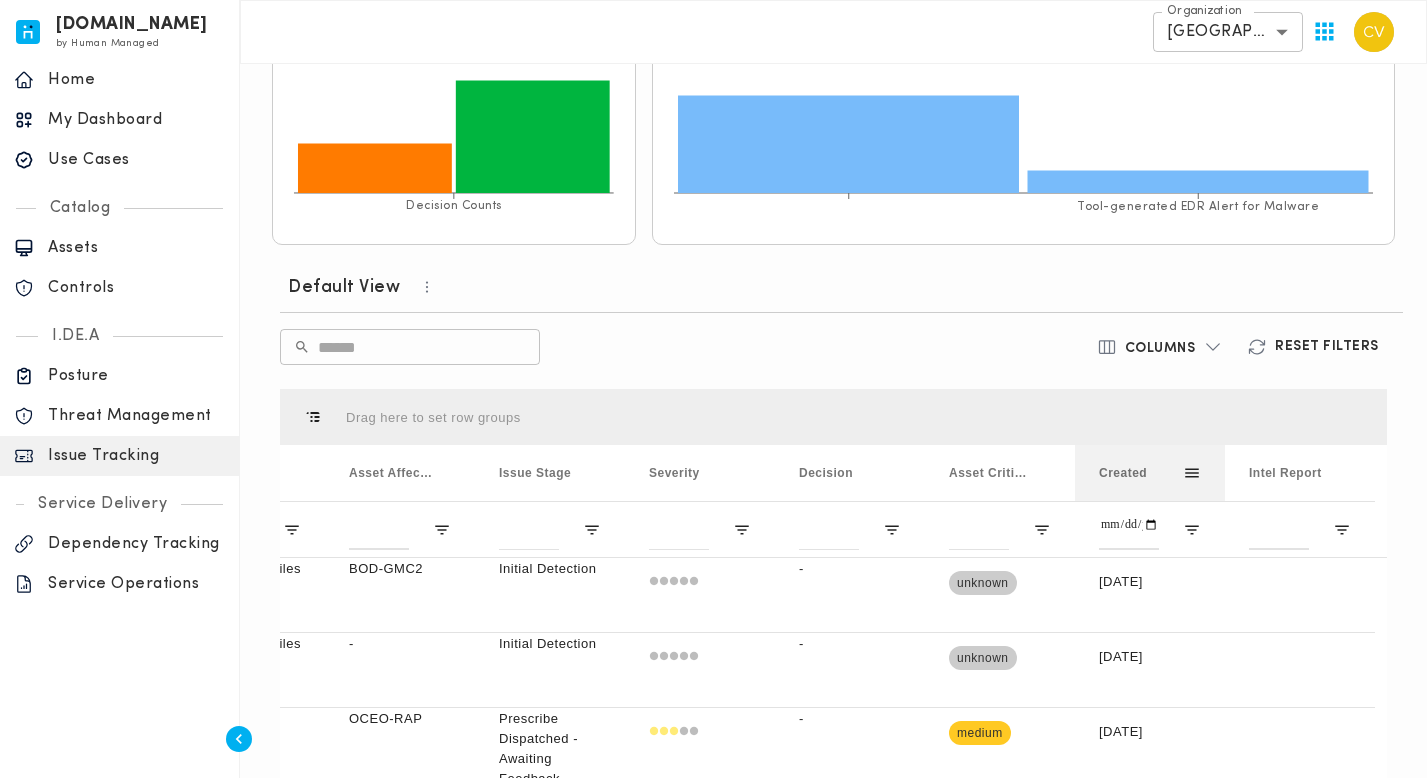click at bounding box center [1192, 473] 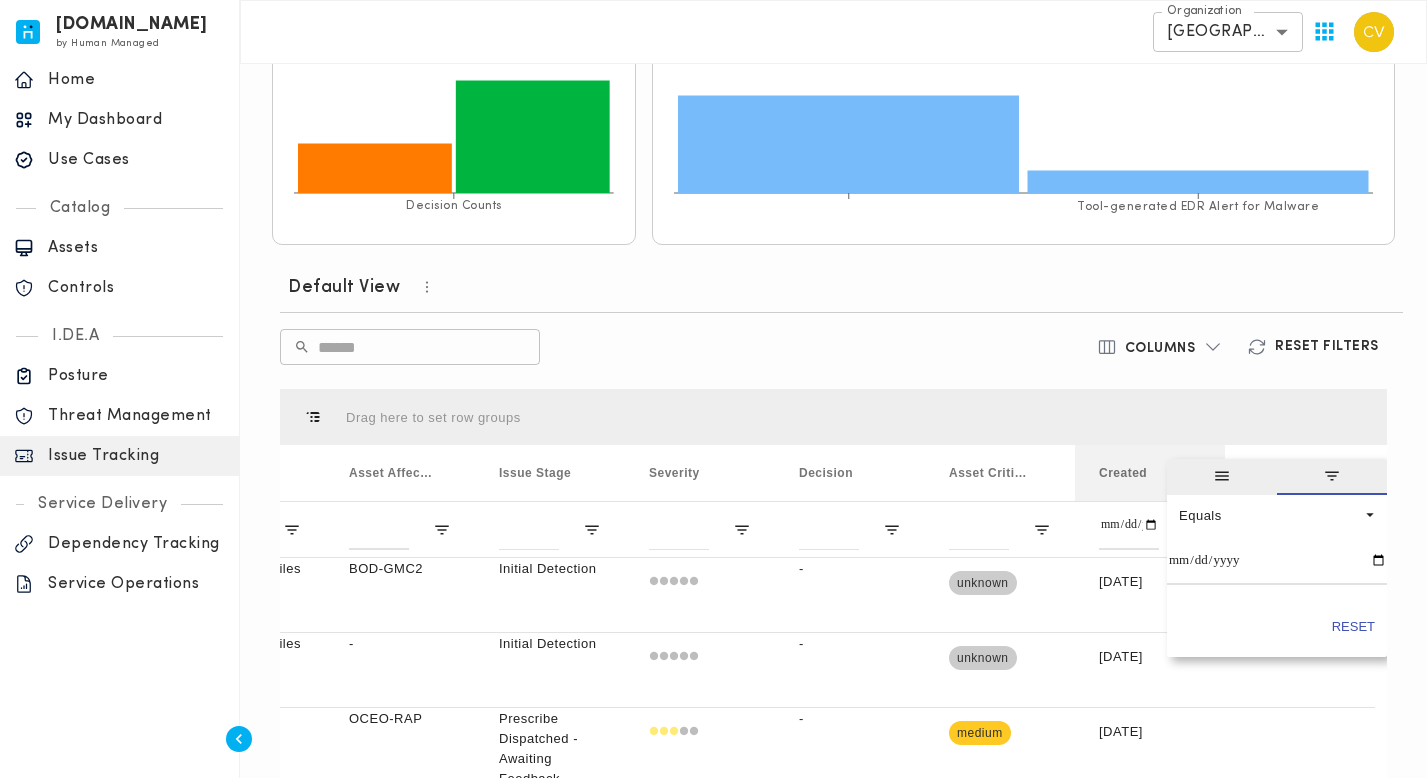click at bounding box center (1222, 477) 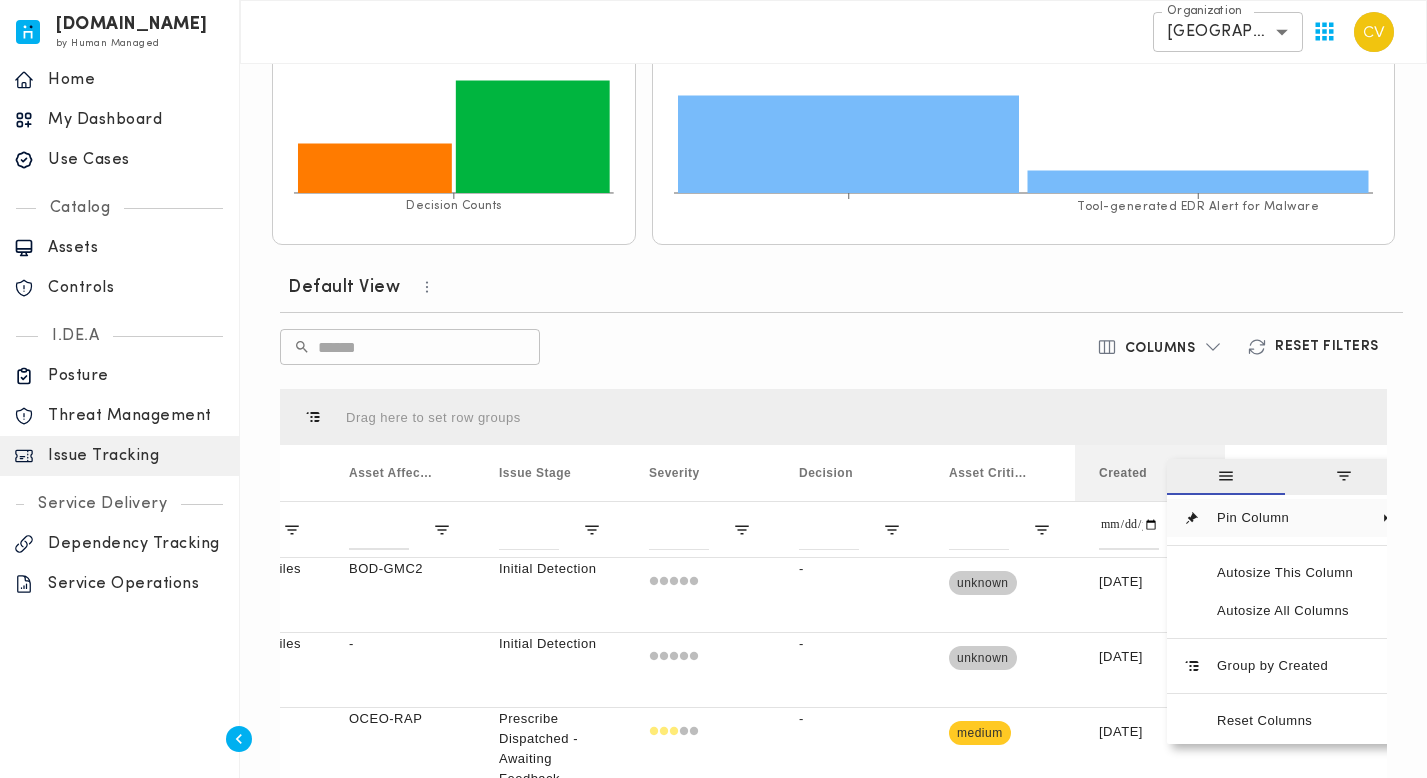 click on "Created" at bounding box center [1123, 473] 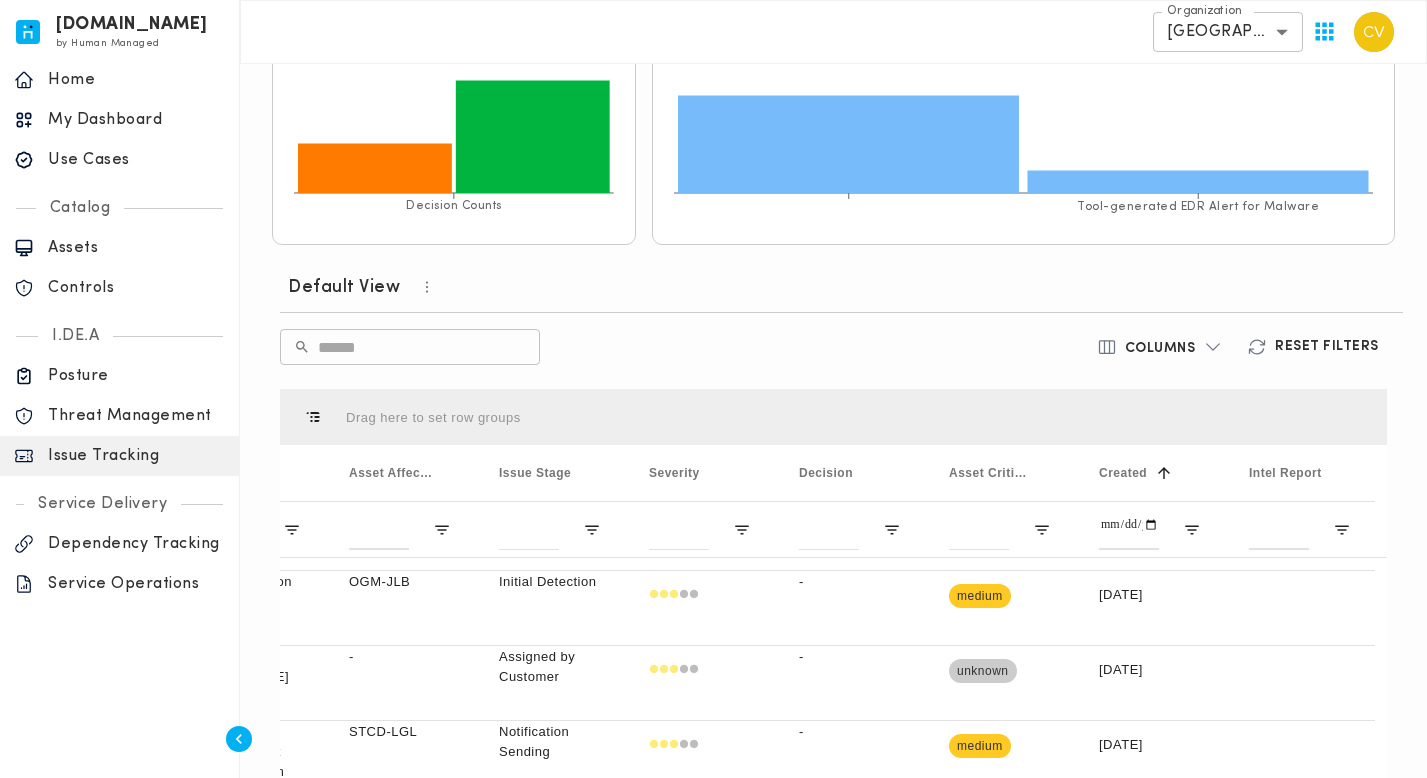 click on "​ ​" at bounding box center (651, 347) 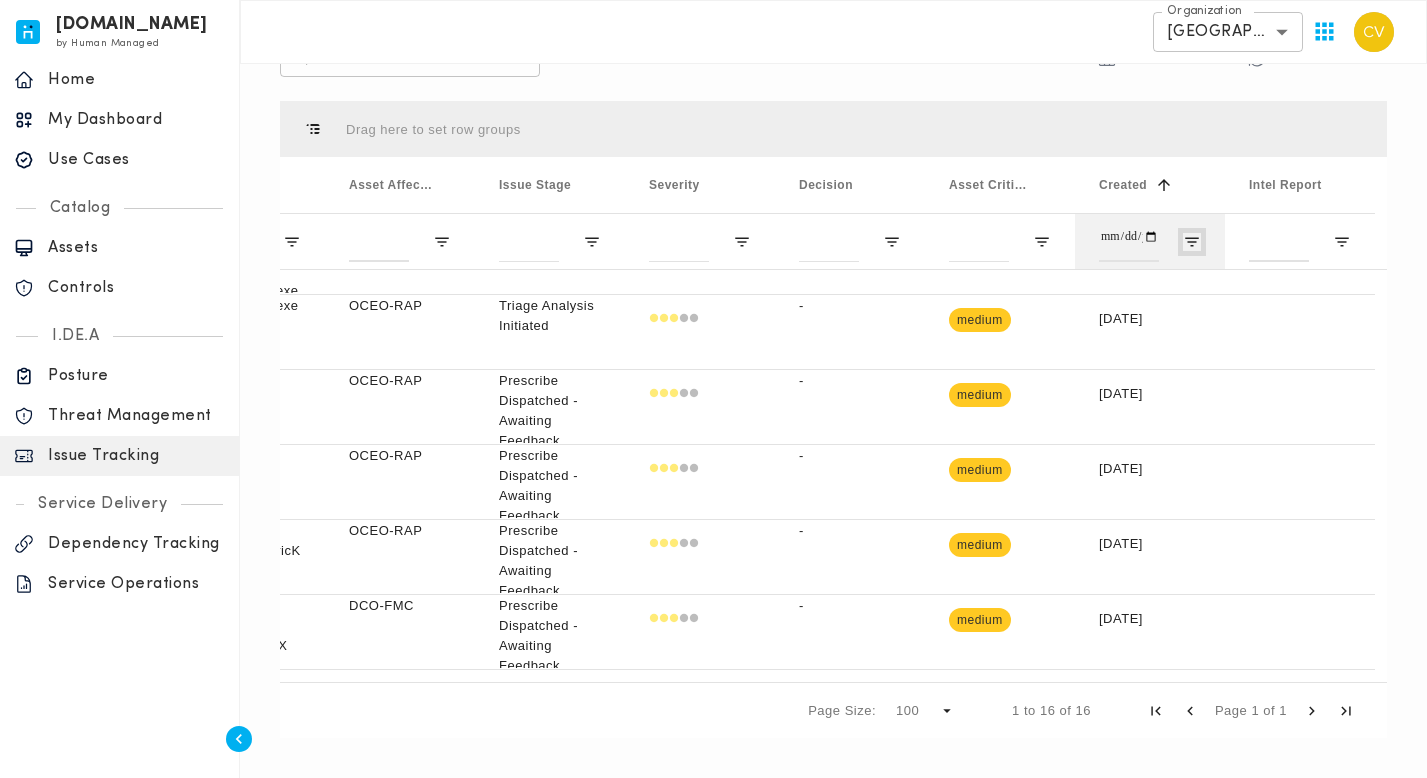 click at bounding box center (1192, 242) 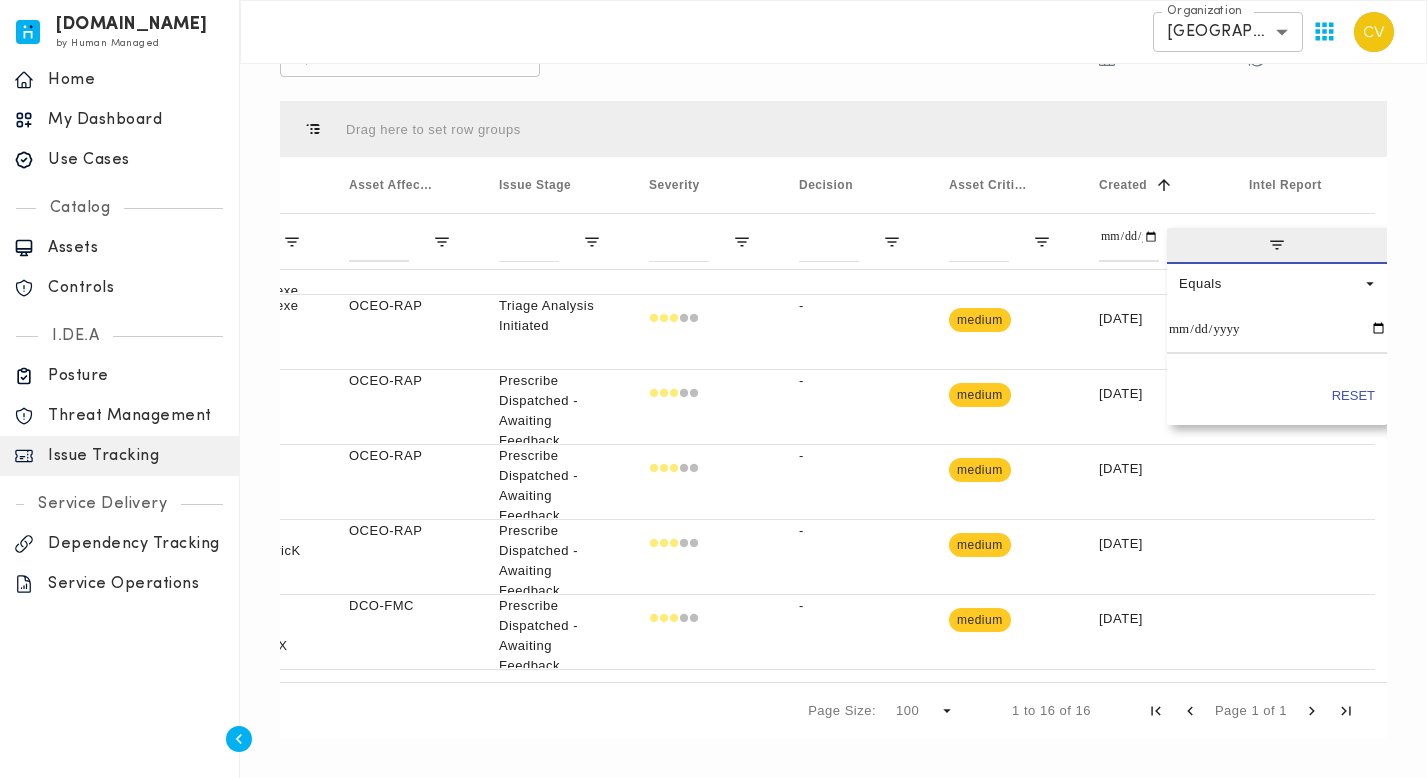 click on "Reset" at bounding box center (1353, 396) 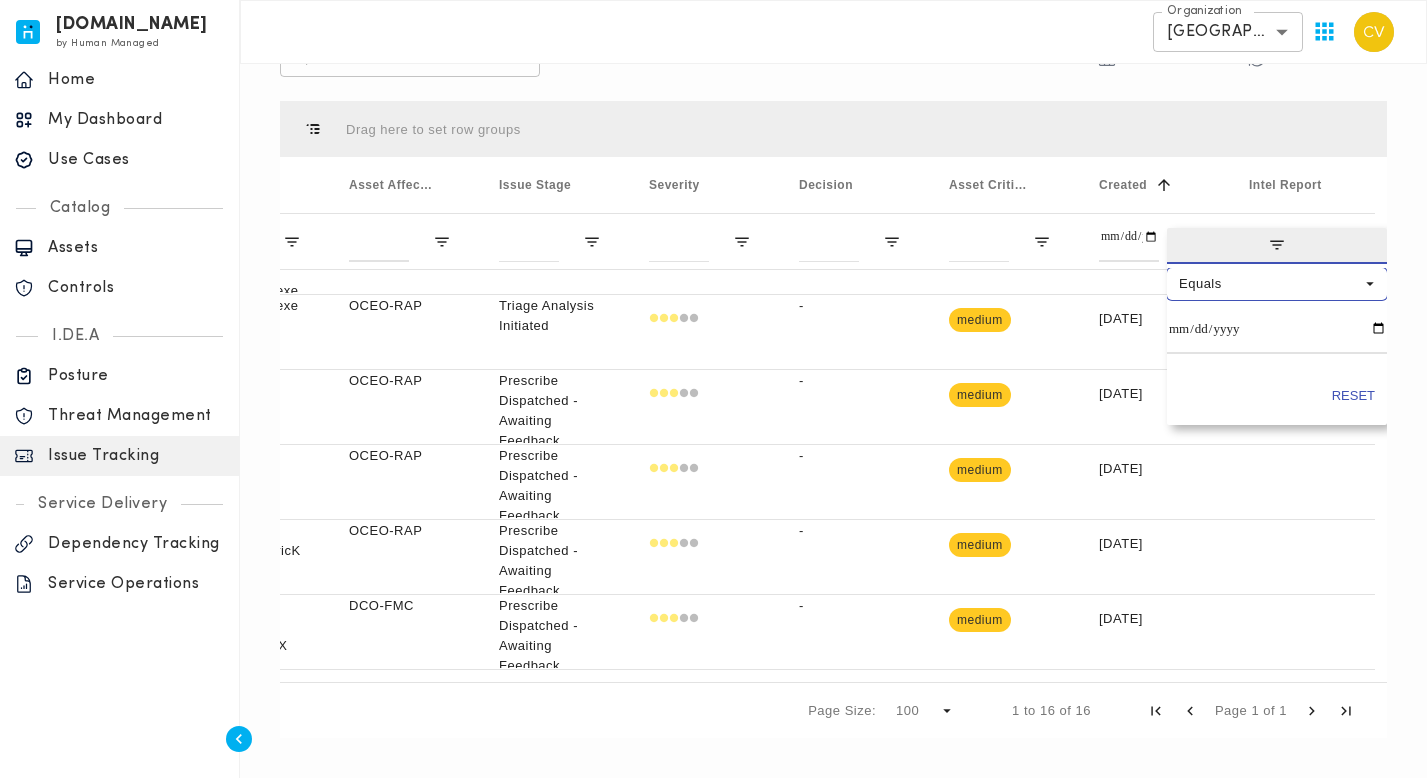 click at bounding box center [1370, 284] 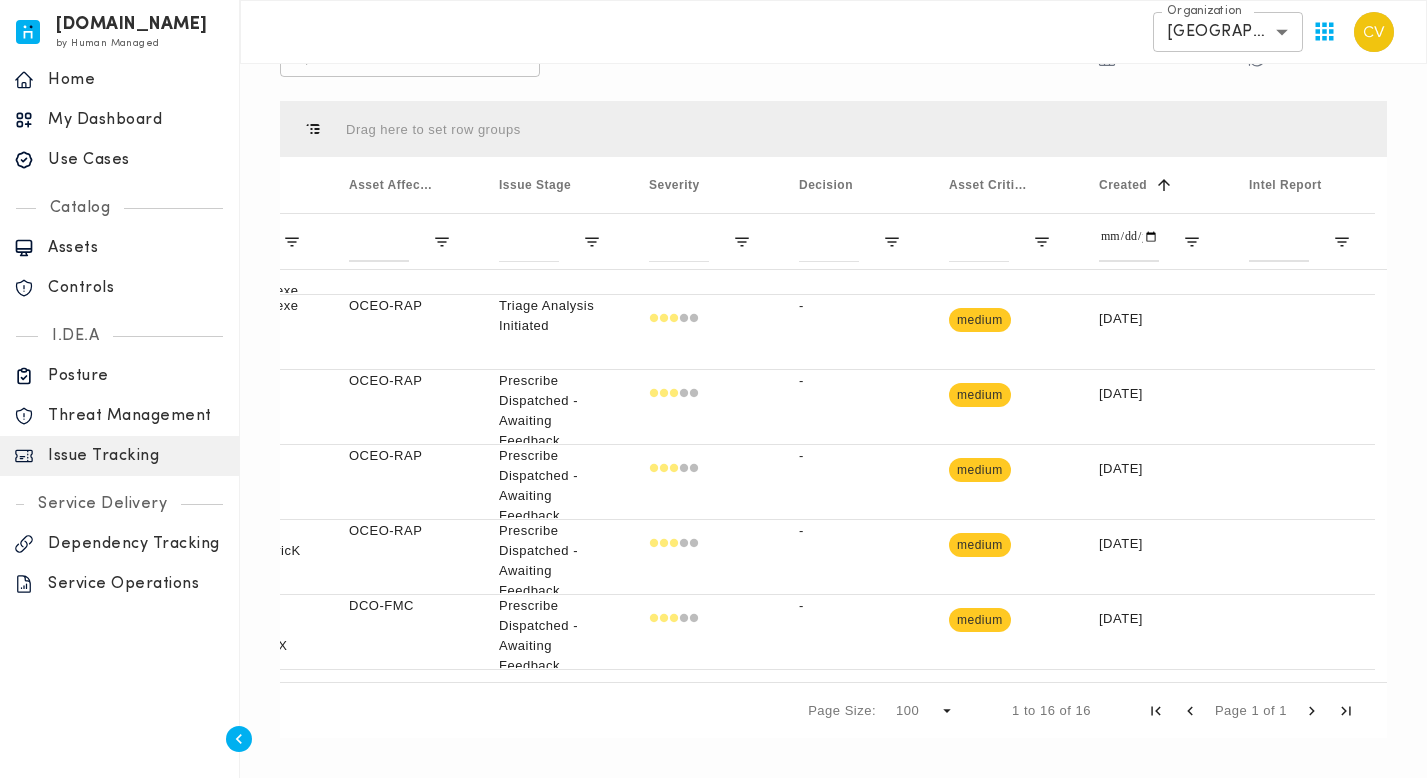 click on "Drag here to set row groups" at bounding box center [833, 129] 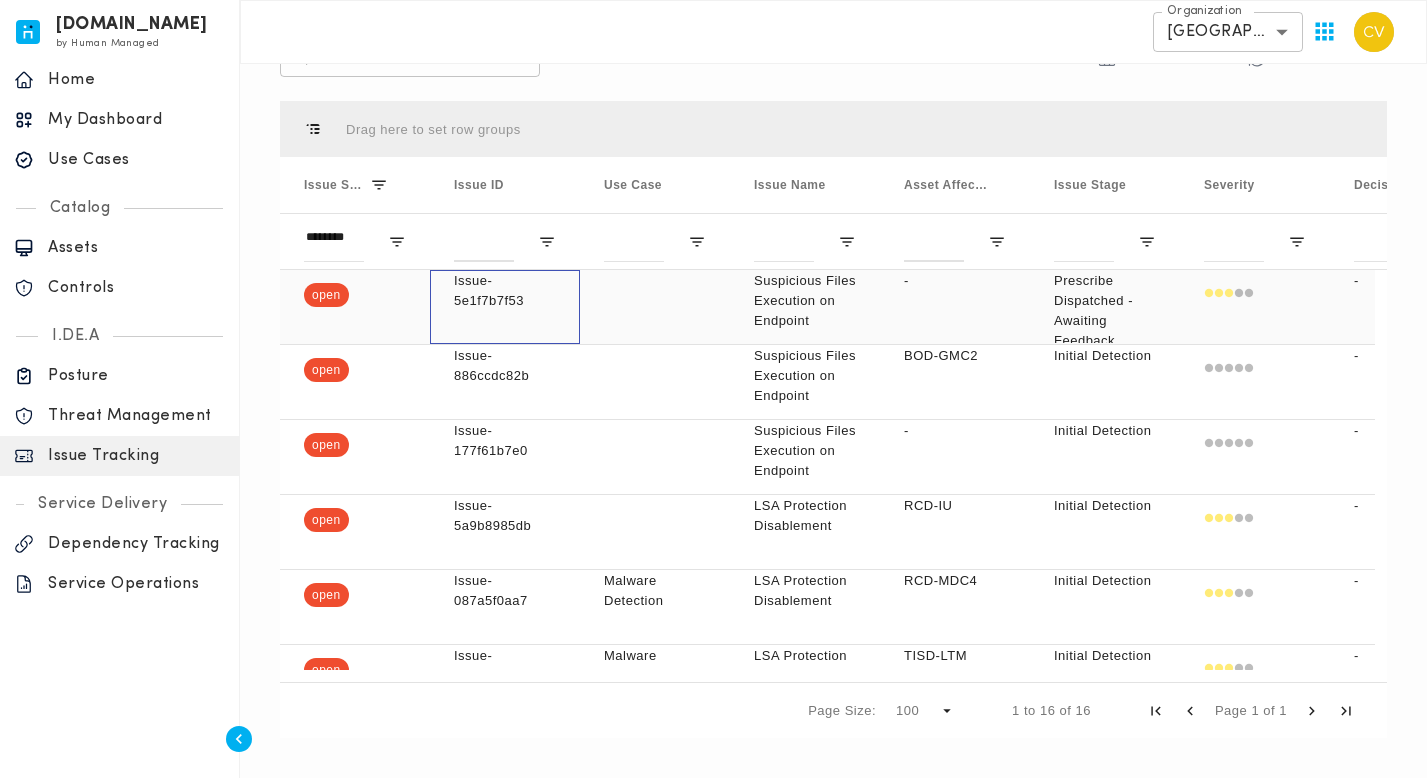 click on "Issue-5e1f7b7f53" at bounding box center (505, 291) 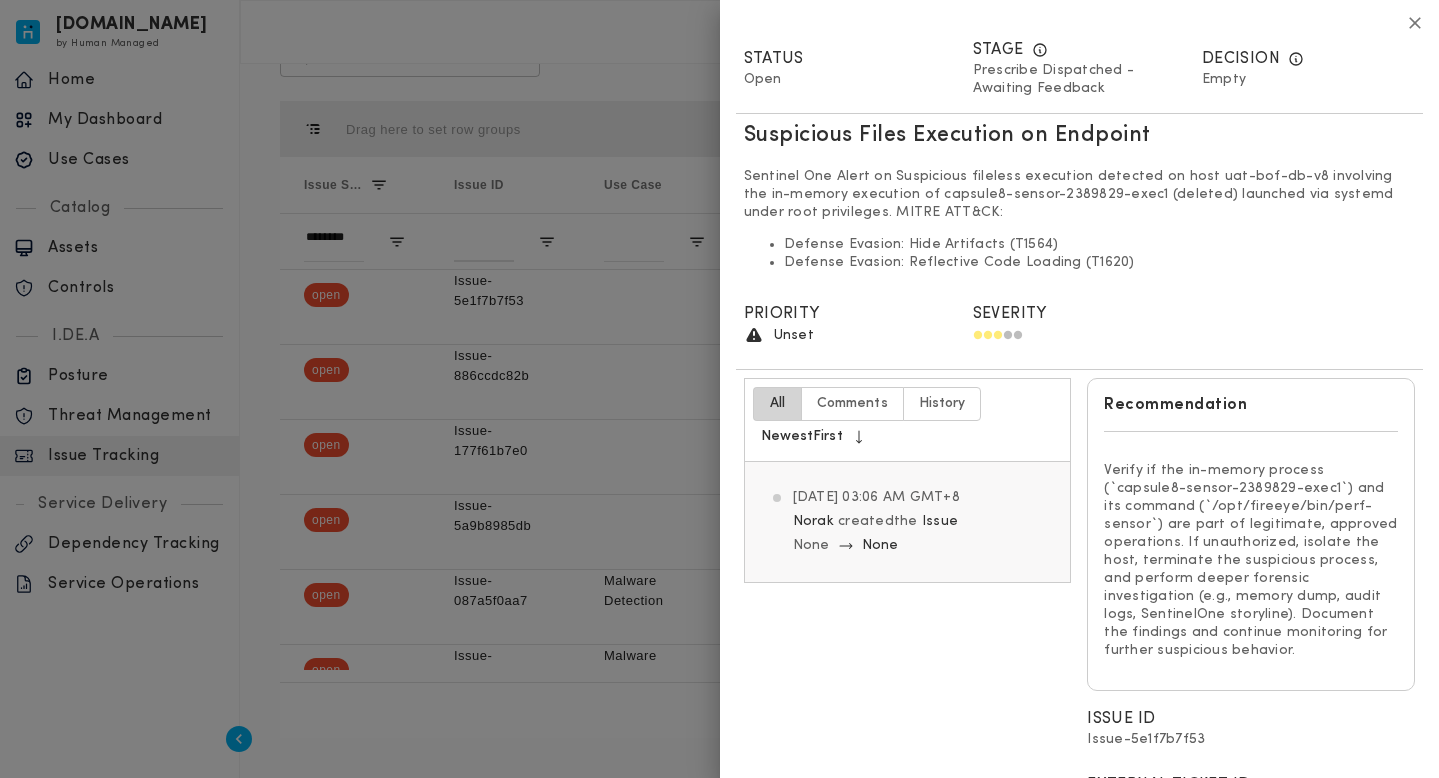click 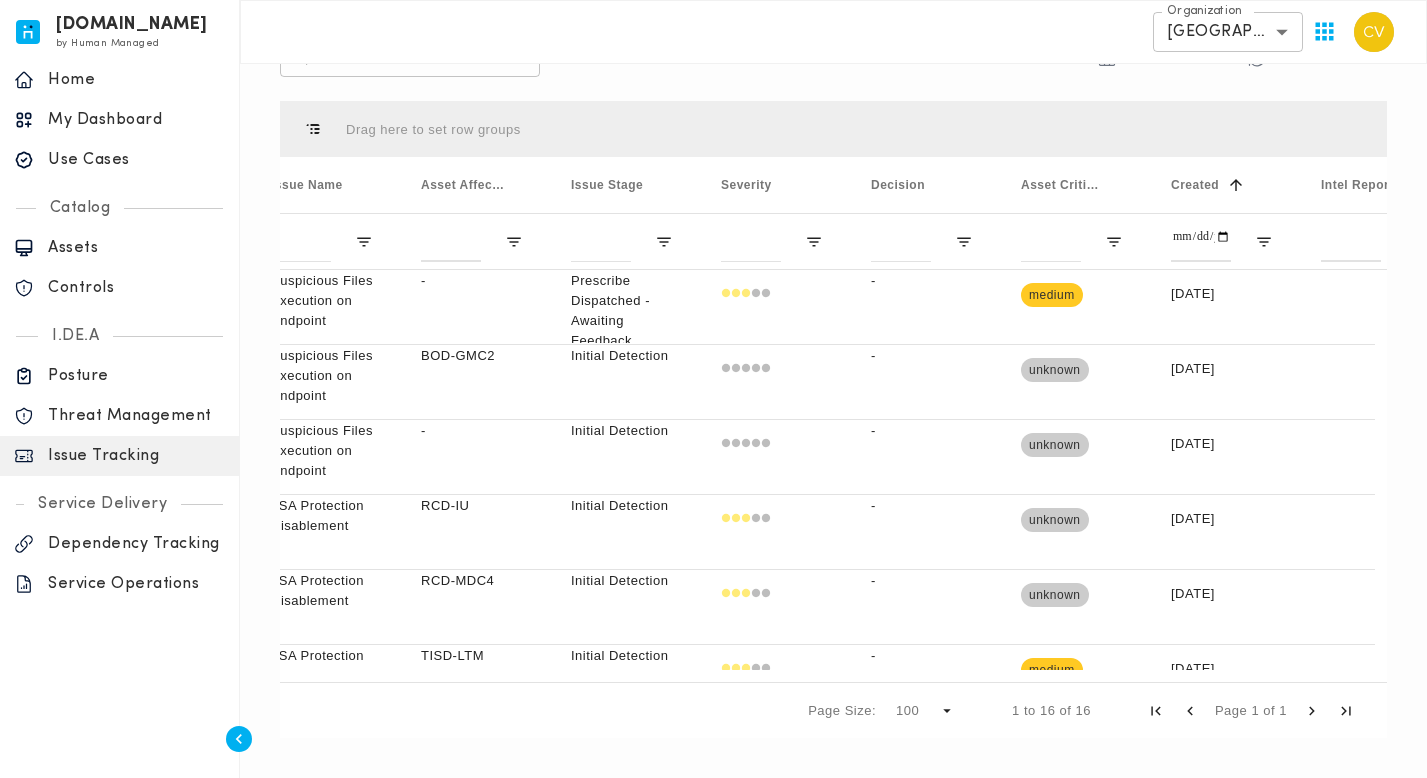 click on "Default View   ​ ​ Columns Reset Filters Press SPACE to select this row. Drag here to set row groups Drag here to set column labels
Issue ID
Use Case
Issue Name" at bounding box center [833, 359] 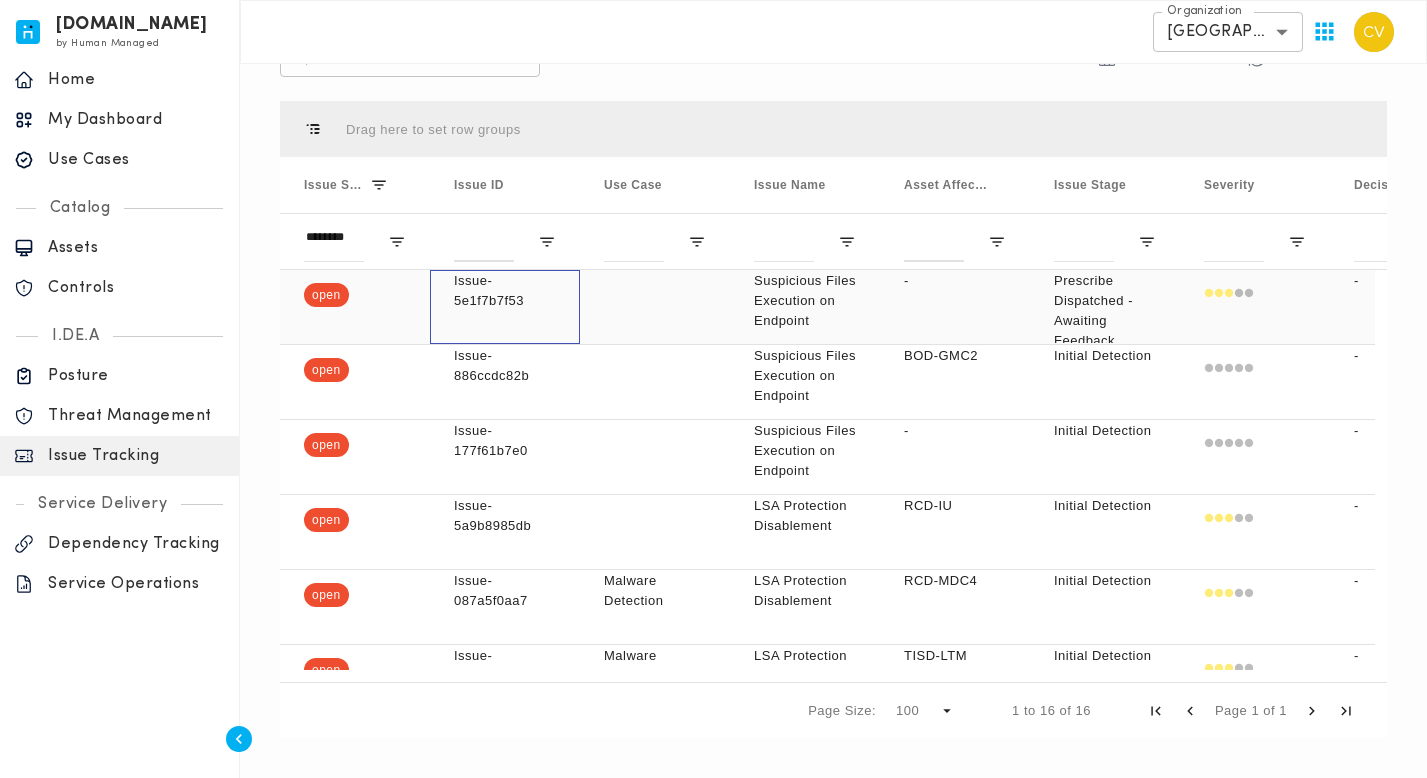 click on "Issue-5e1f7b7f53" at bounding box center [505, 291] 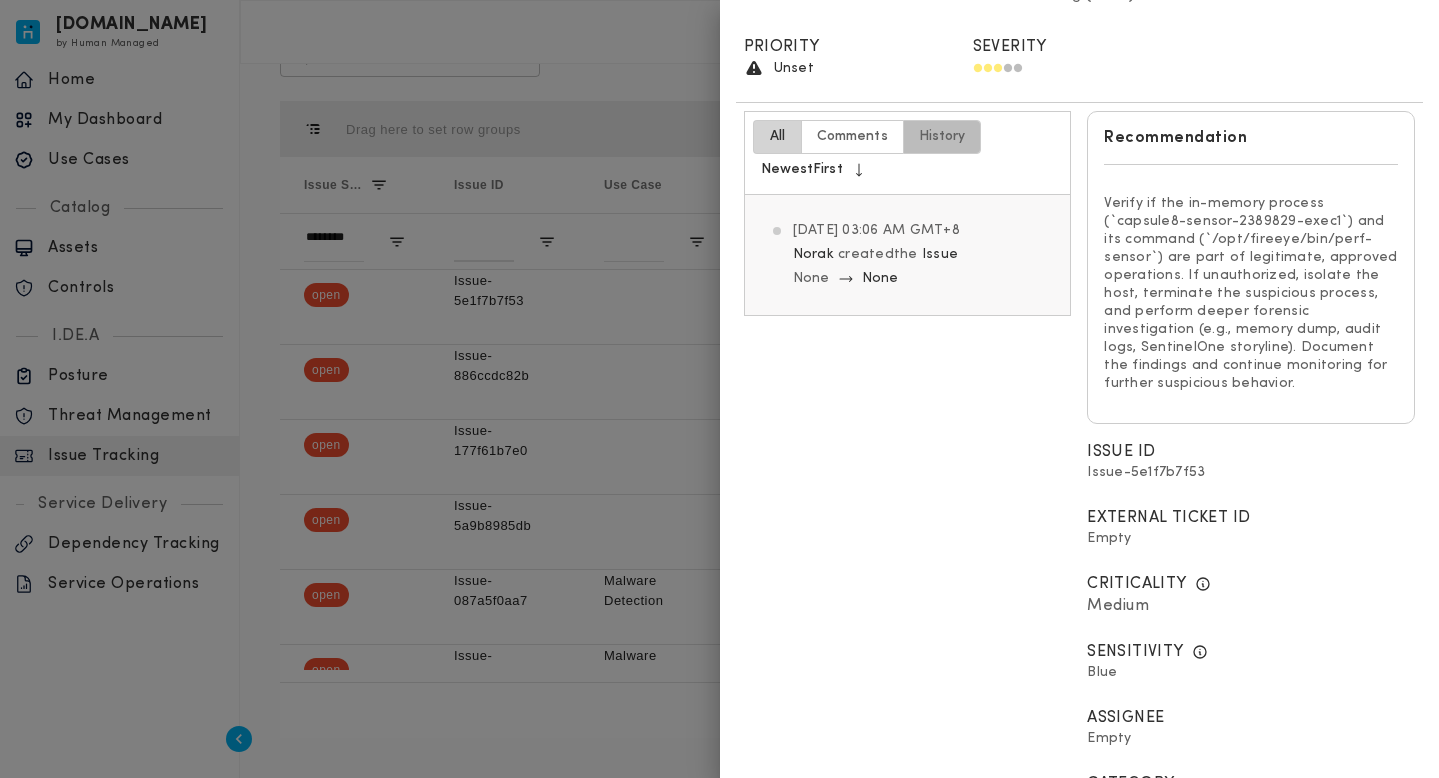 click on "history" at bounding box center [942, 137] 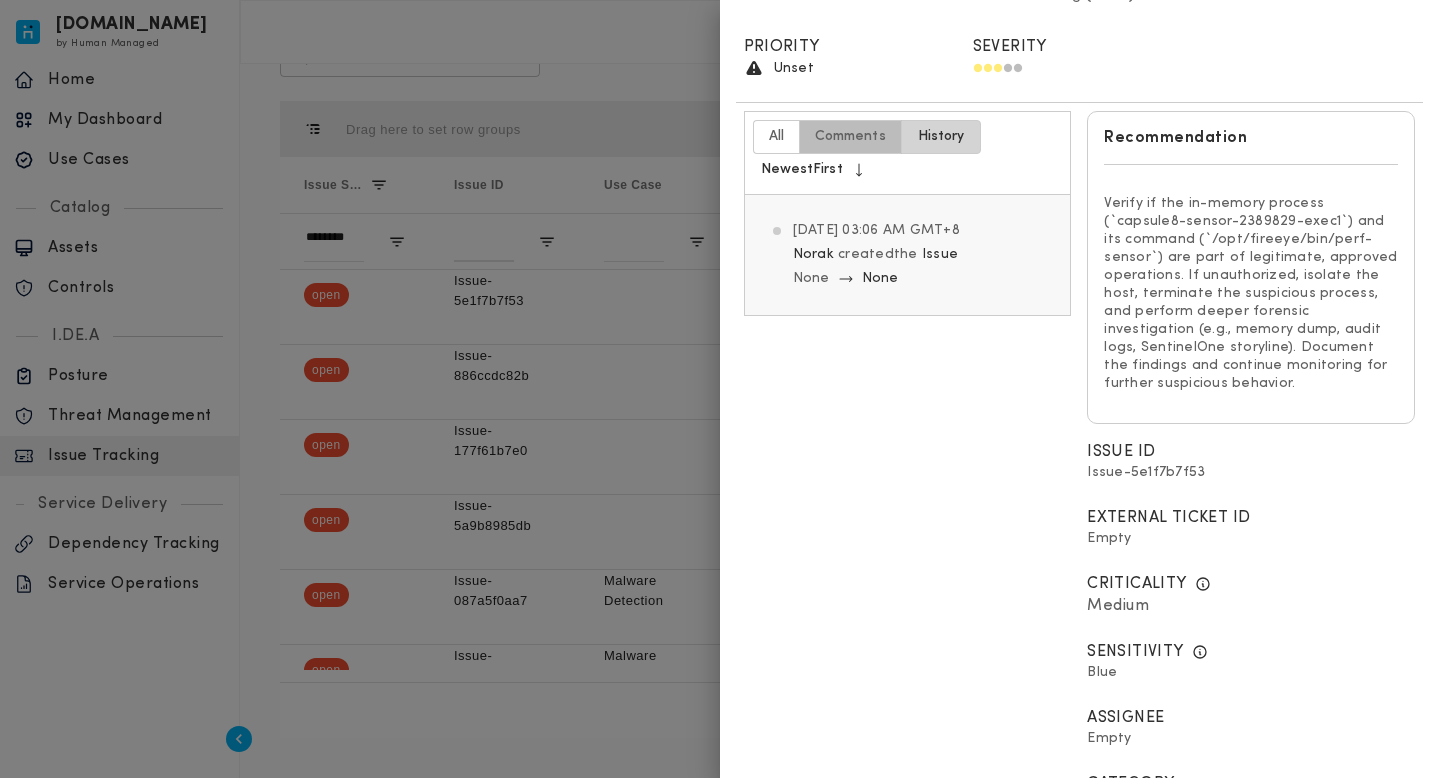 click on "comments" at bounding box center (850, 137) 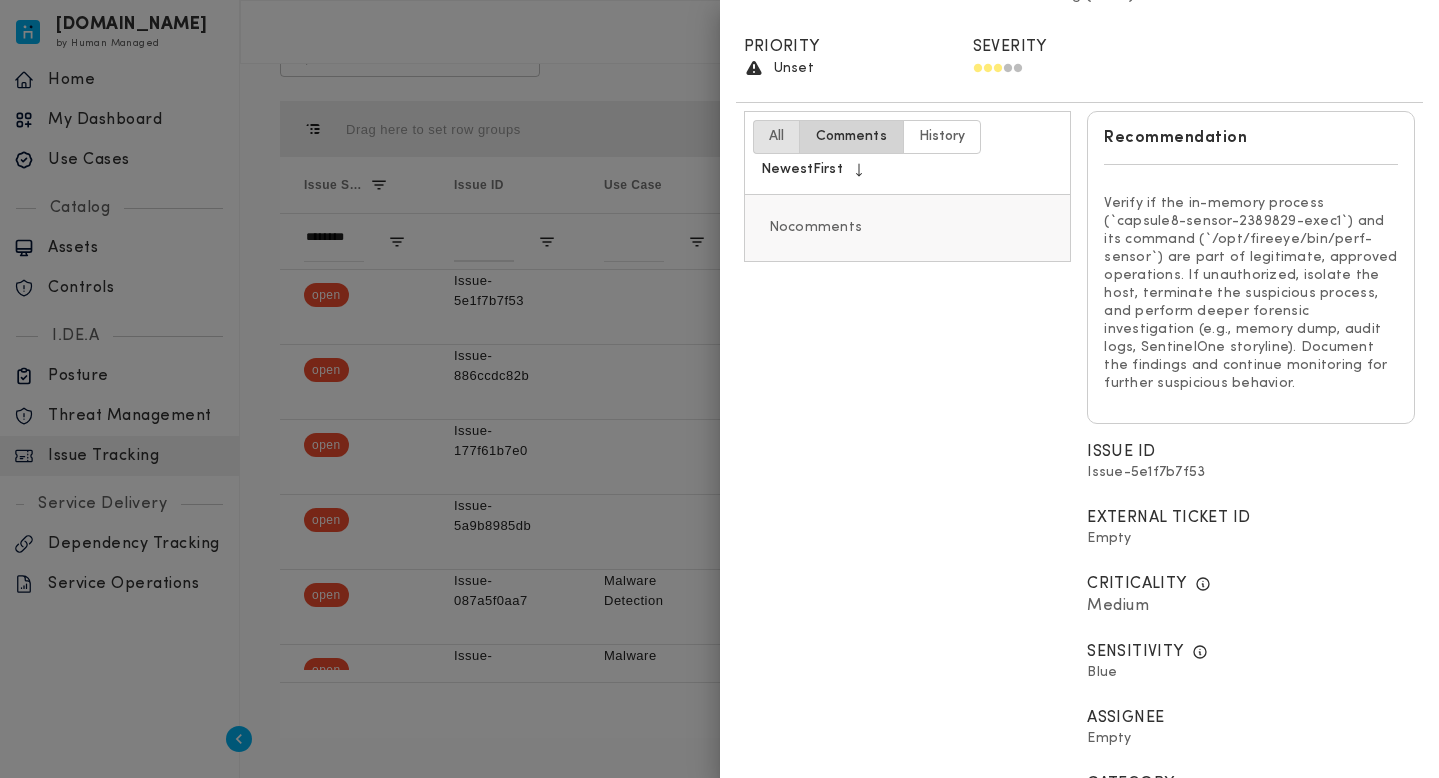 click on "all" at bounding box center [776, 137] 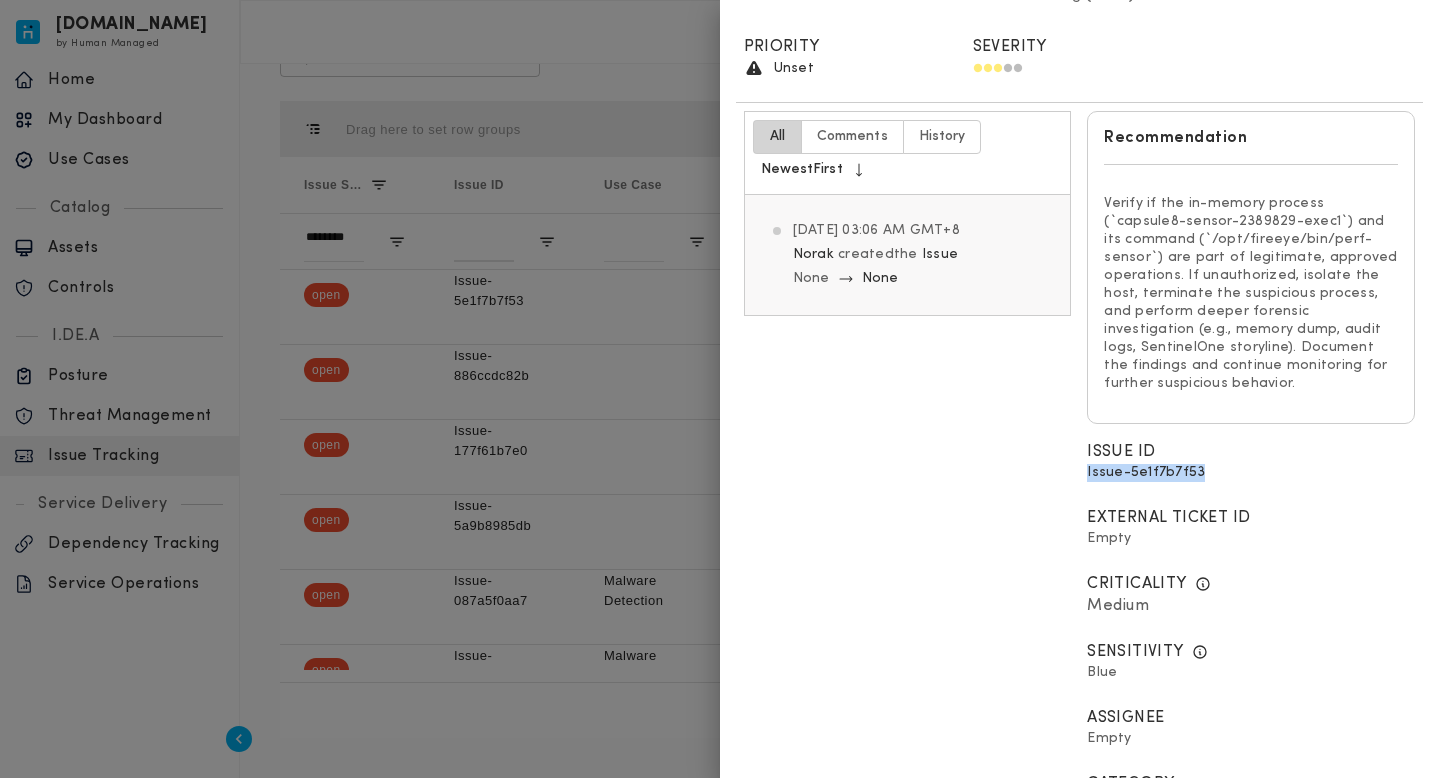 drag, startPoint x: 1204, startPoint y: 472, endPoint x: 1081, endPoint y: 473, distance: 123.00407 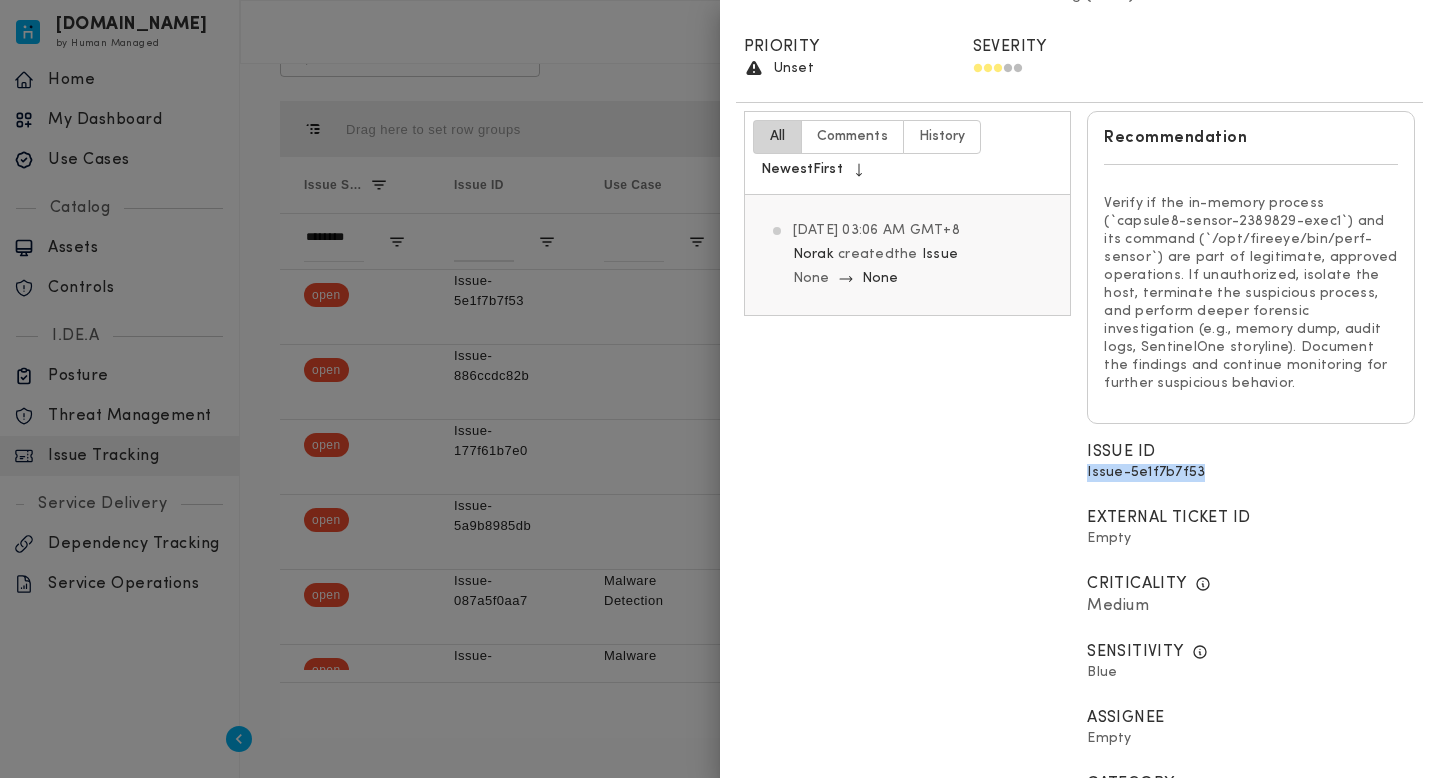 click on "Issue ID Issue-5e1f7b7f53" at bounding box center [1251, 465] 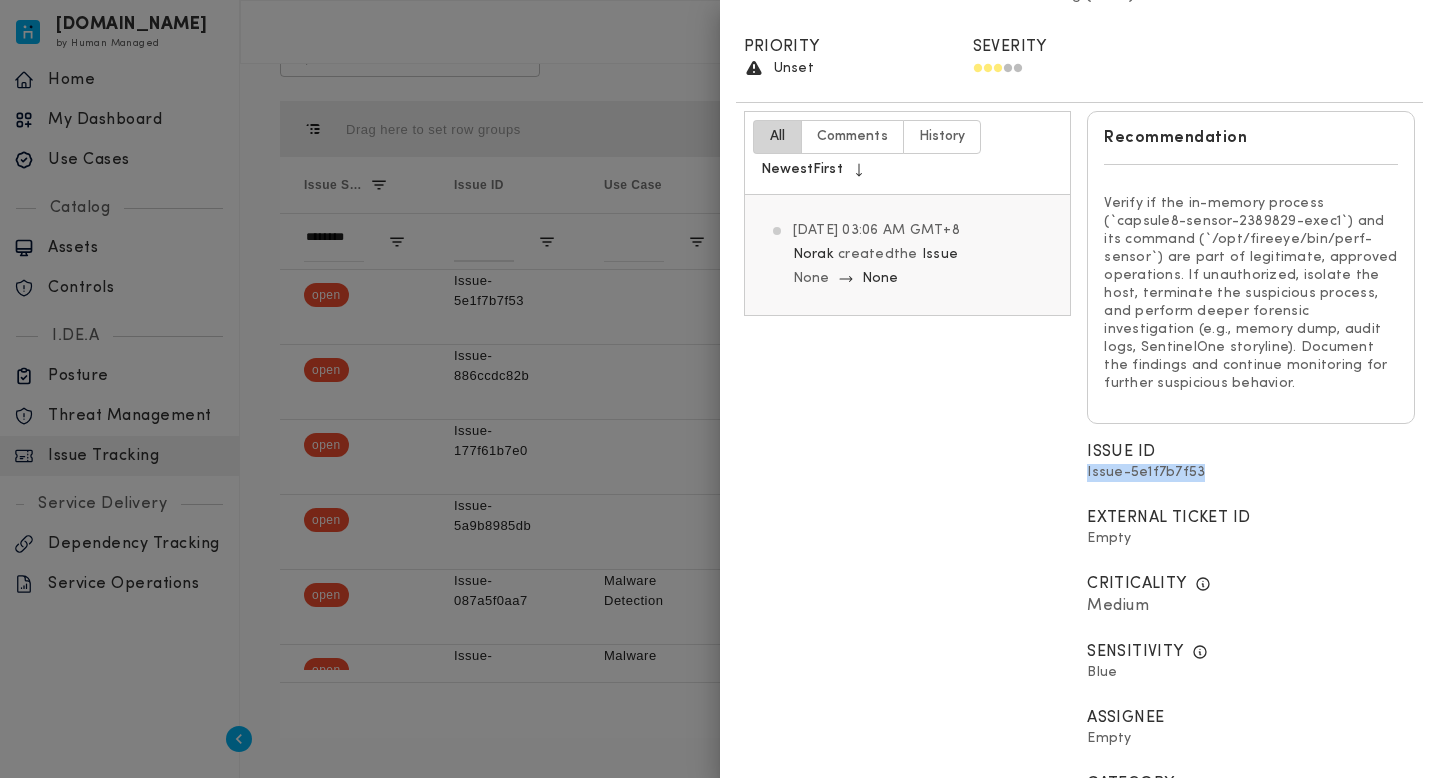 copy on "Issue-5e1f7b7f53" 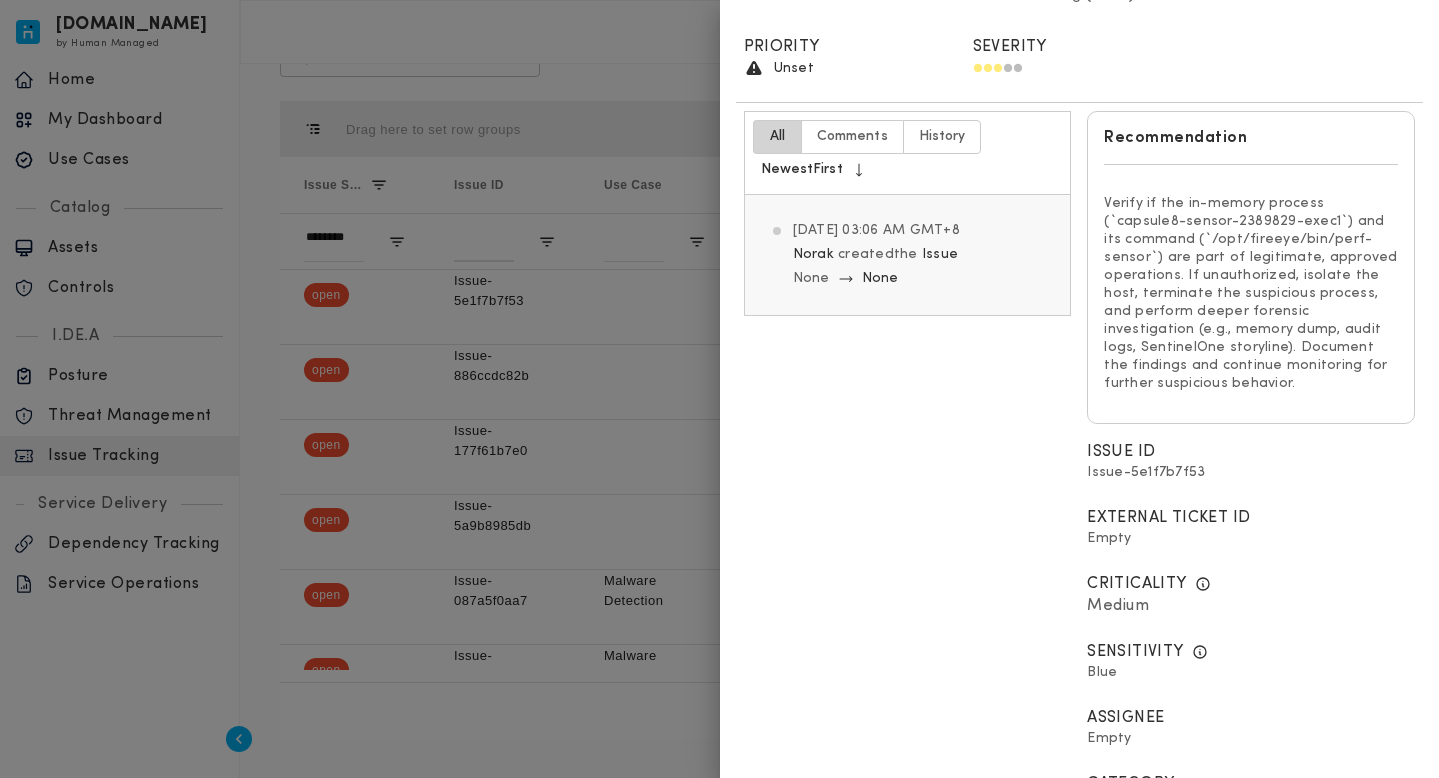 click at bounding box center (719, 389) 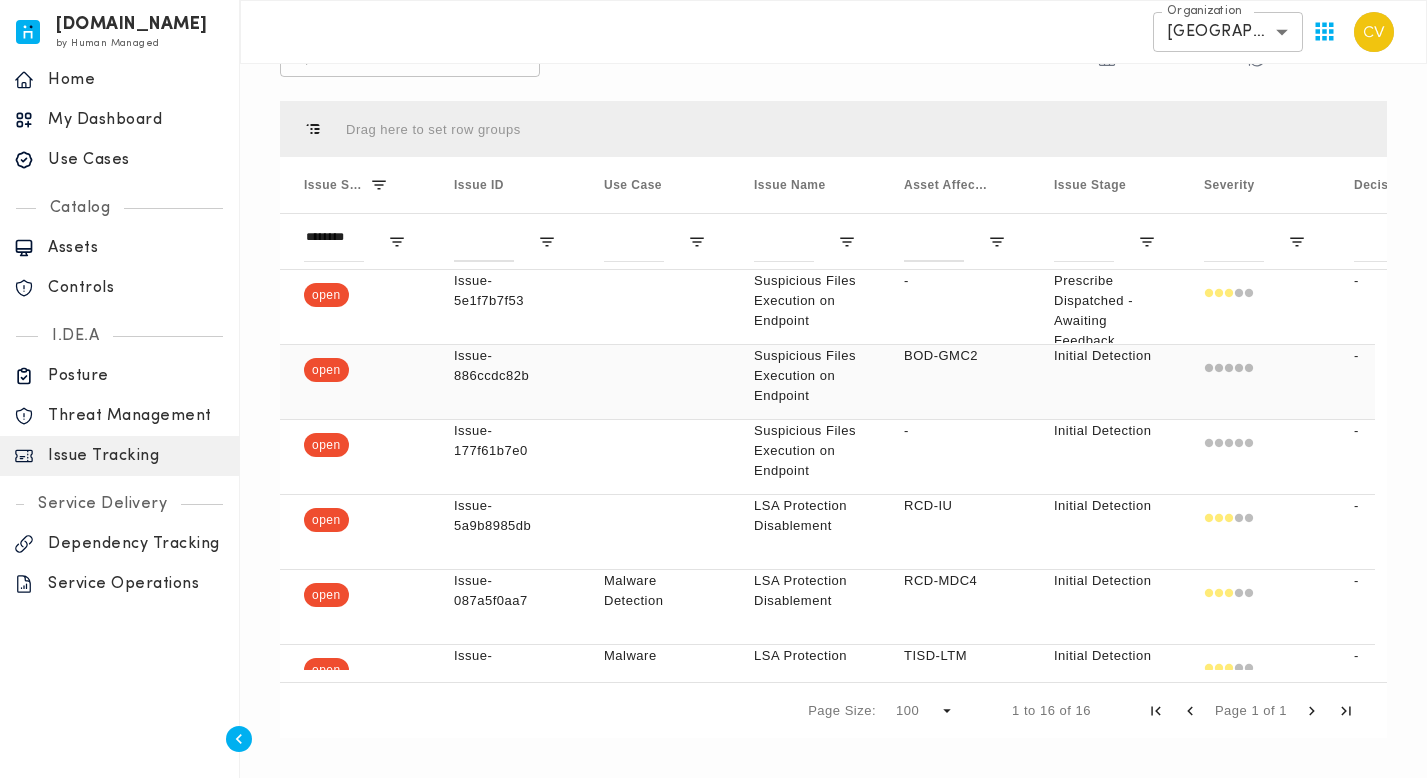 click on "Issue-886ccdc82b" at bounding box center (505, 382) 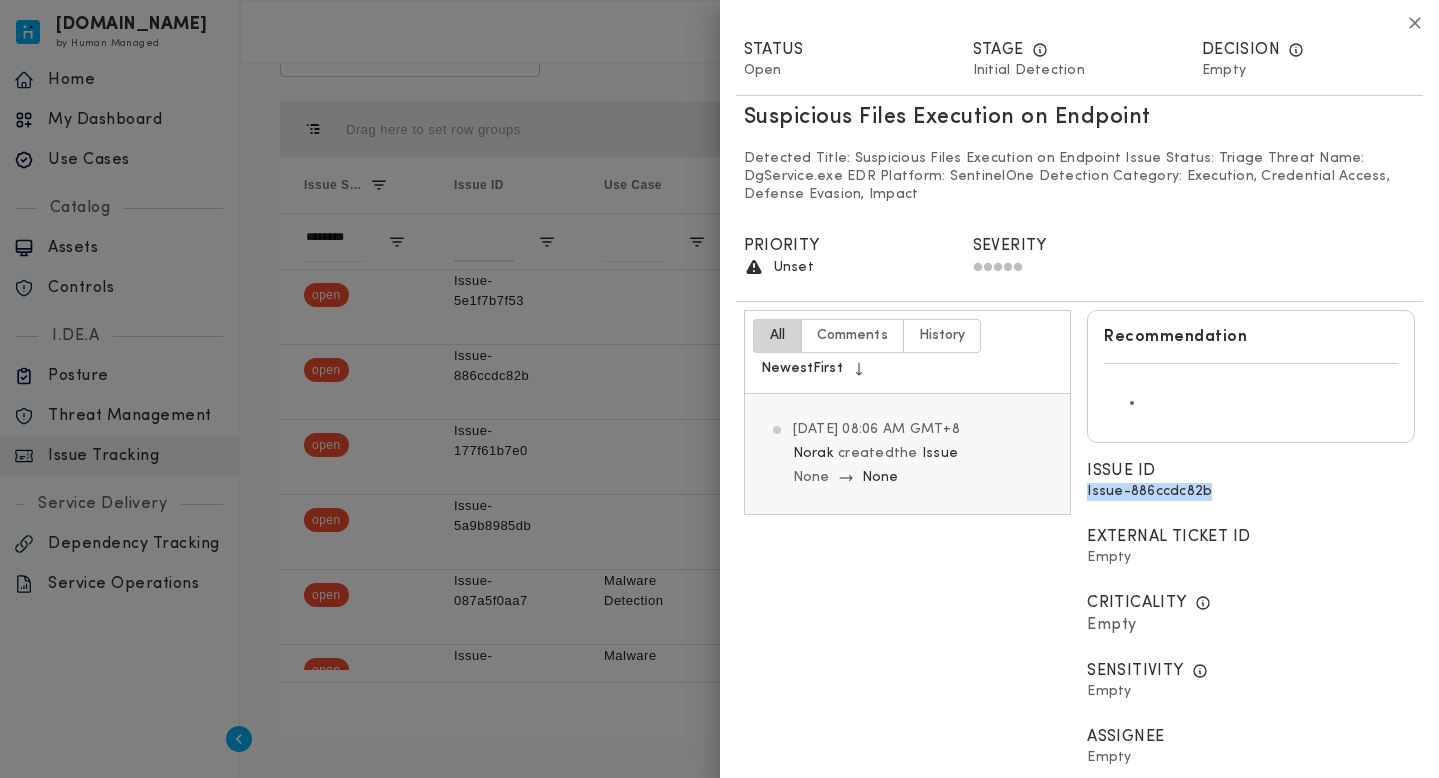 drag, startPoint x: 1210, startPoint y: 489, endPoint x: 1081, endPoint y: 496, distance: 129.18979 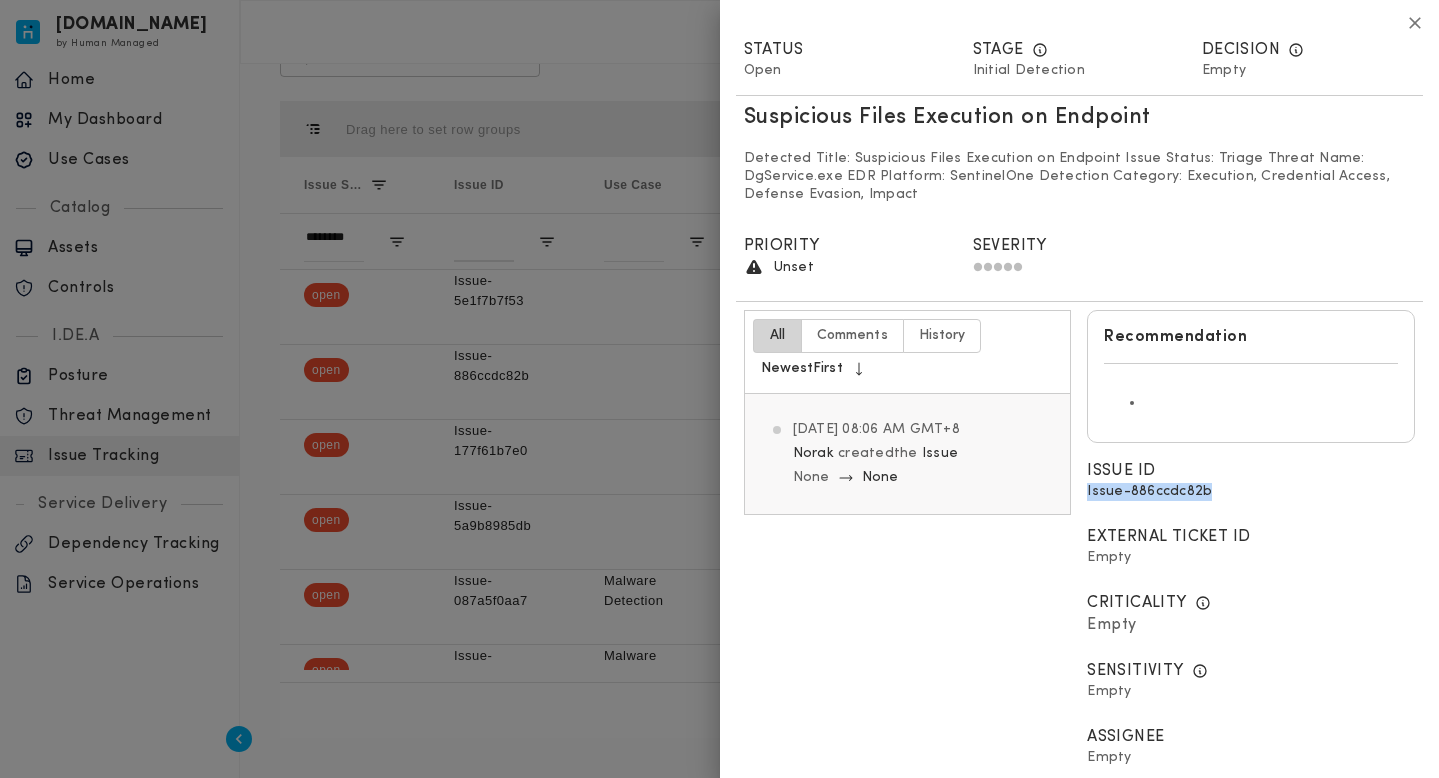 click on "Issue ID Issue-886ccdc82b" at bounding box center [1251, 484] 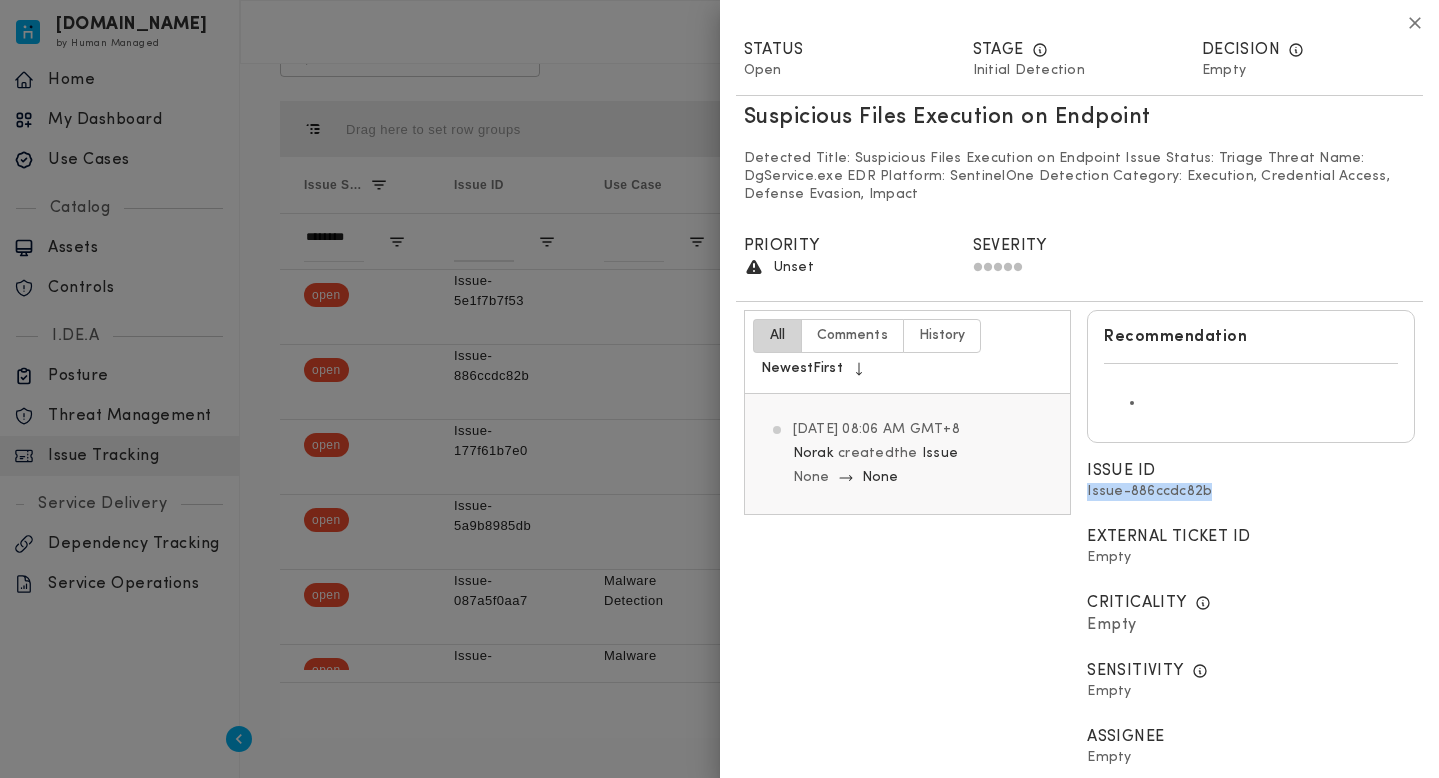 copy on "Issue-886ccdc82b" 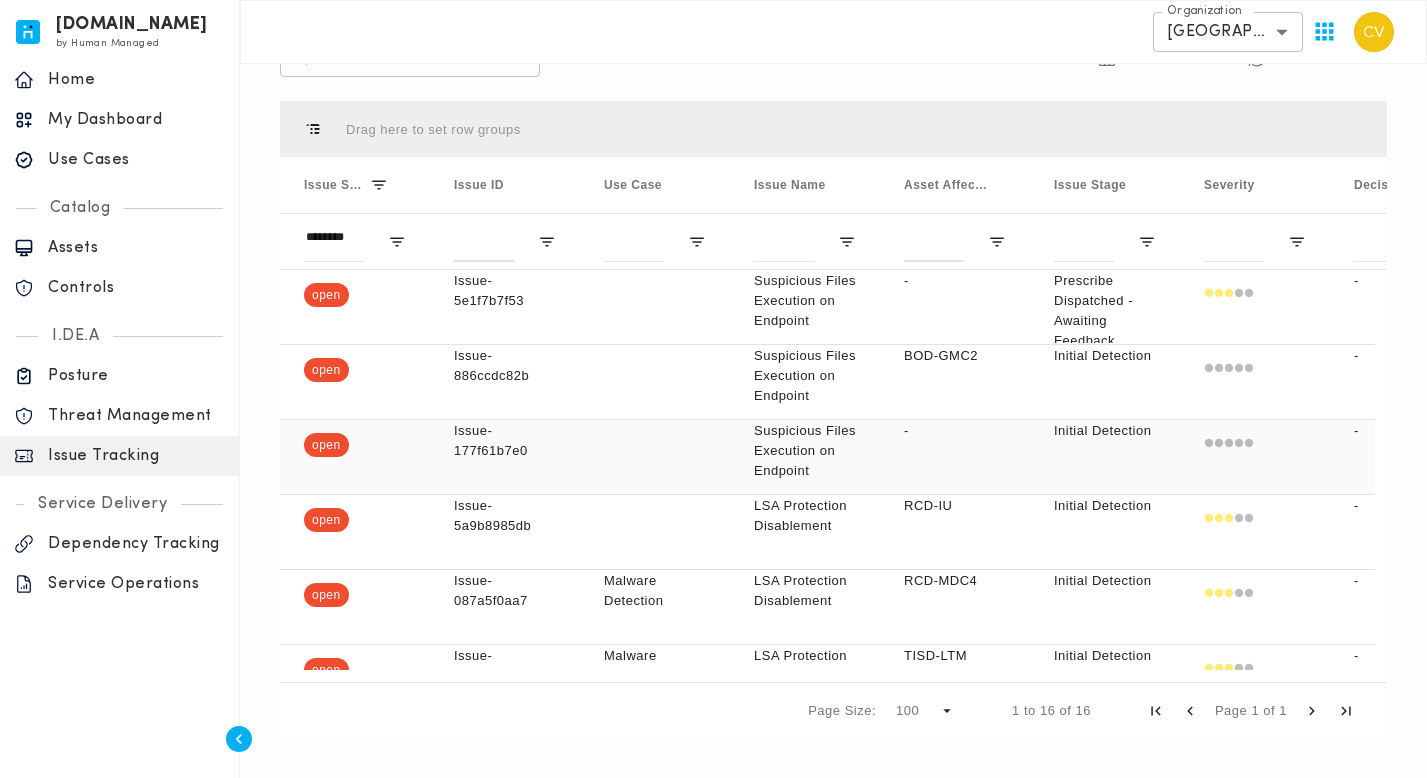 click on "Issue-177f61b7e0" at bounding box center [505, 457] 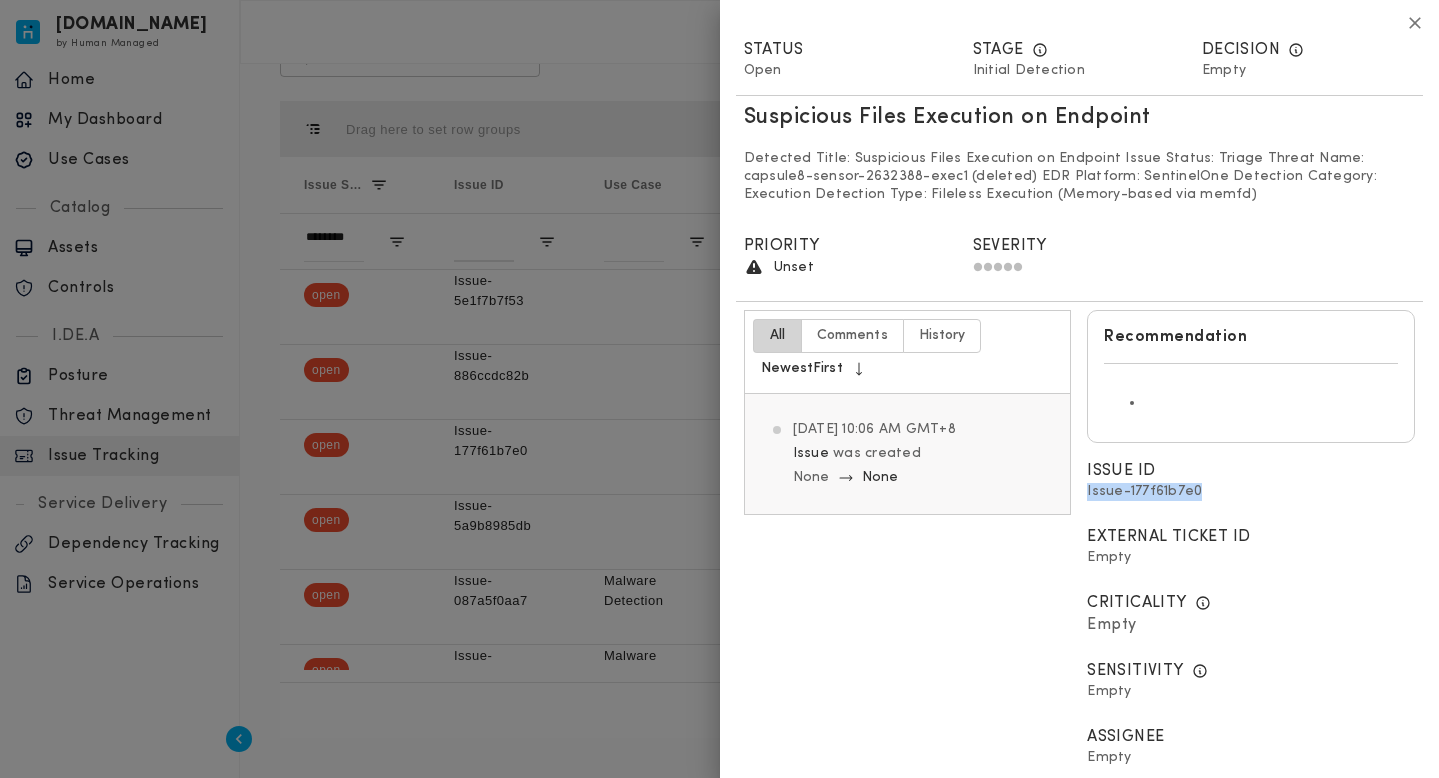drag, startPoint x: 1204, startPoint y: 495, endPoint x: 1073, endPoint y: 493, distance: 131.01526 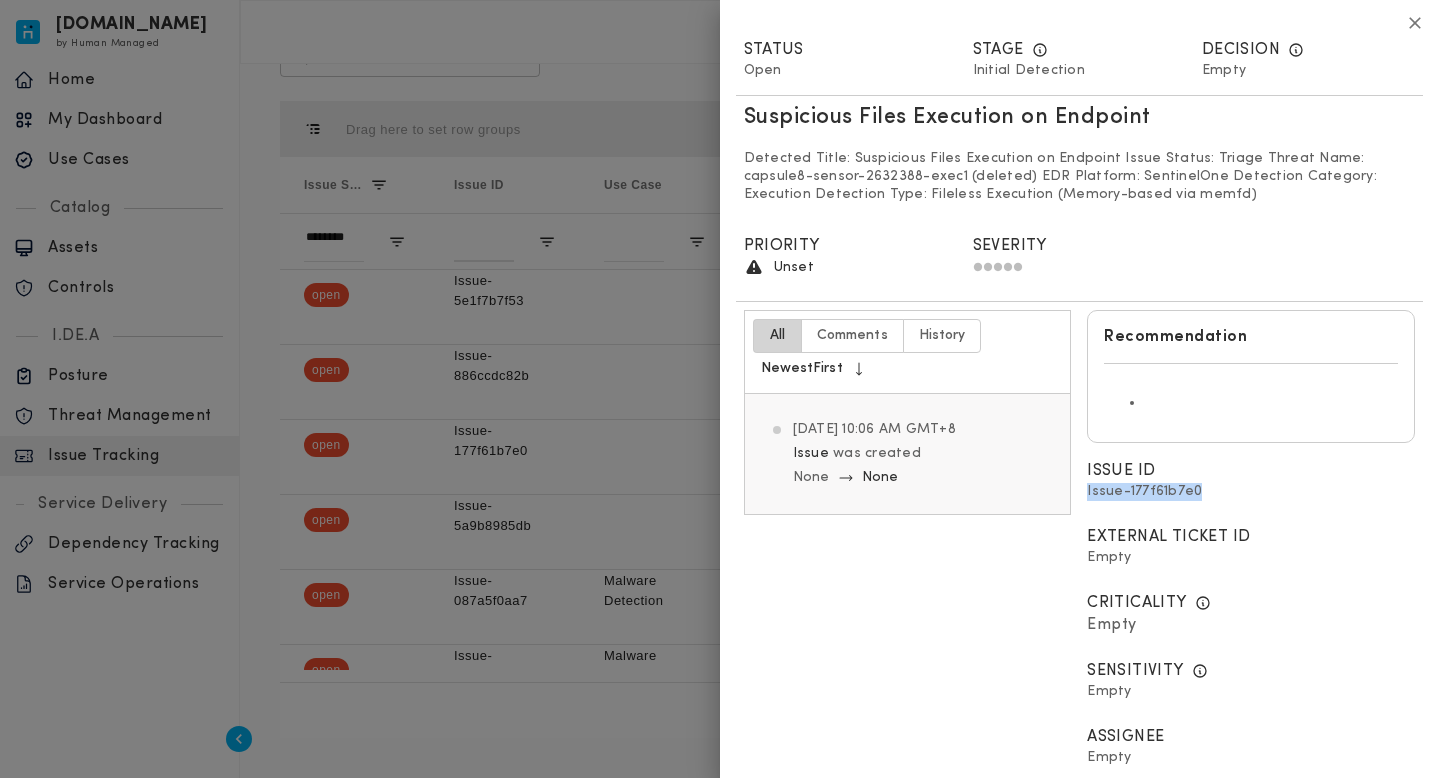 click on "Issue ID Issue-177f61b7e0" at bounding box center (1251, 484) 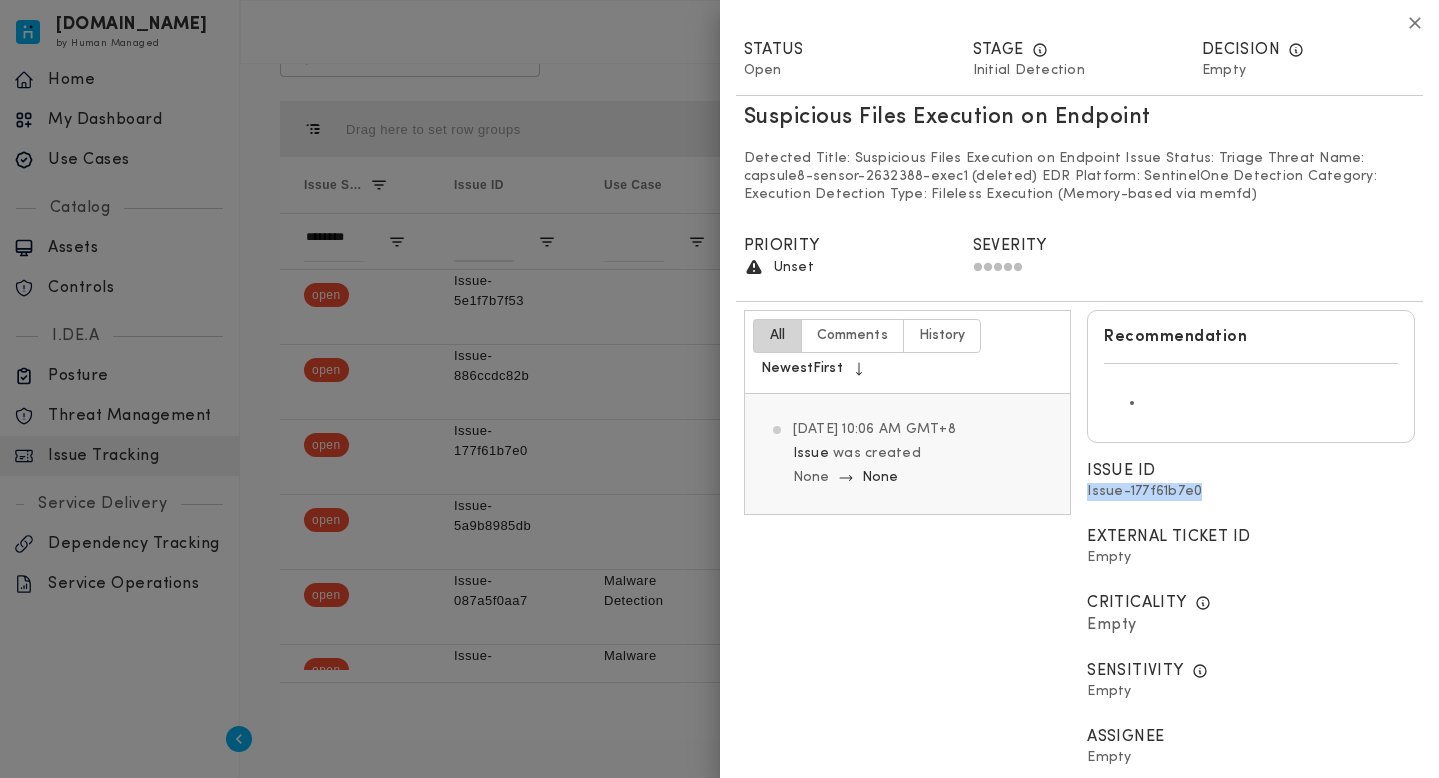 click 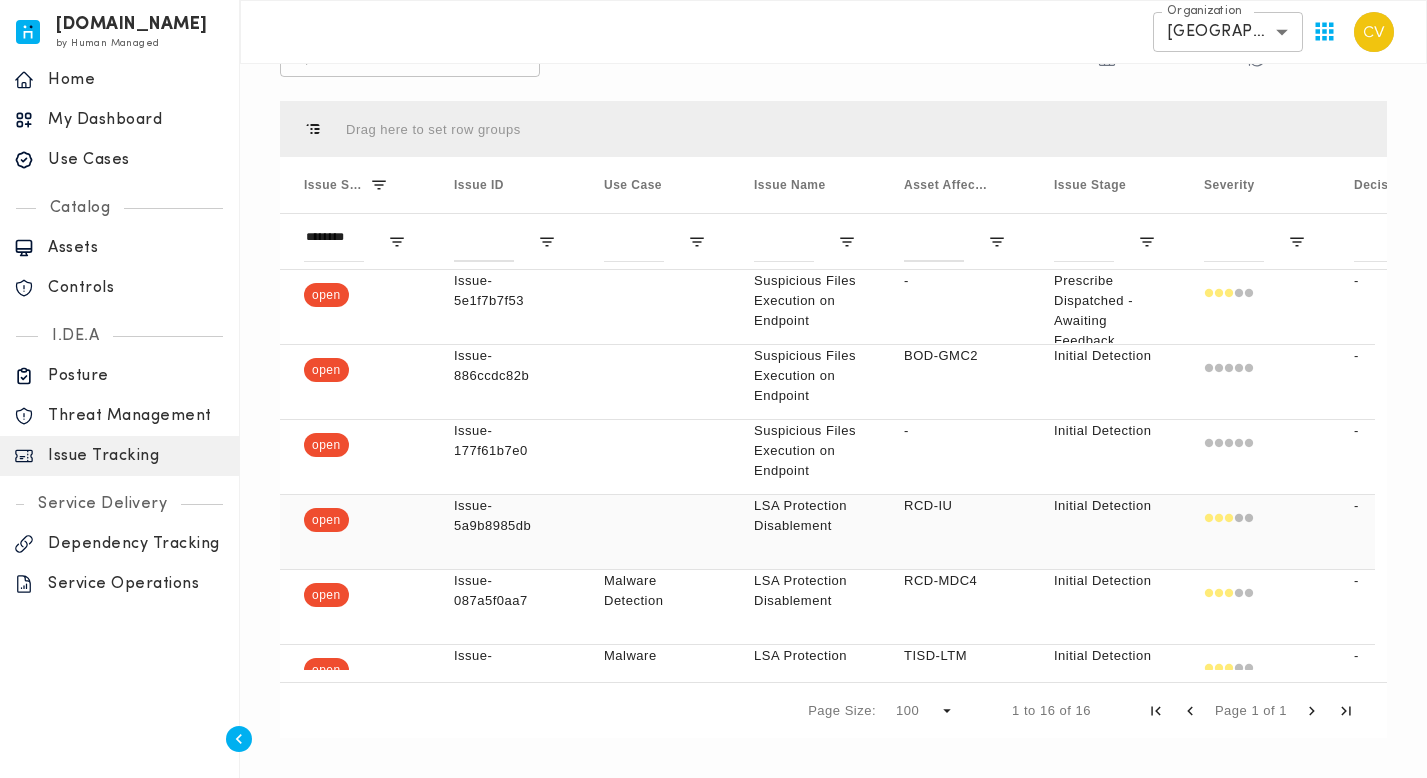 click on "Issue-5a9b8985db" at bounding box center [505, 516] 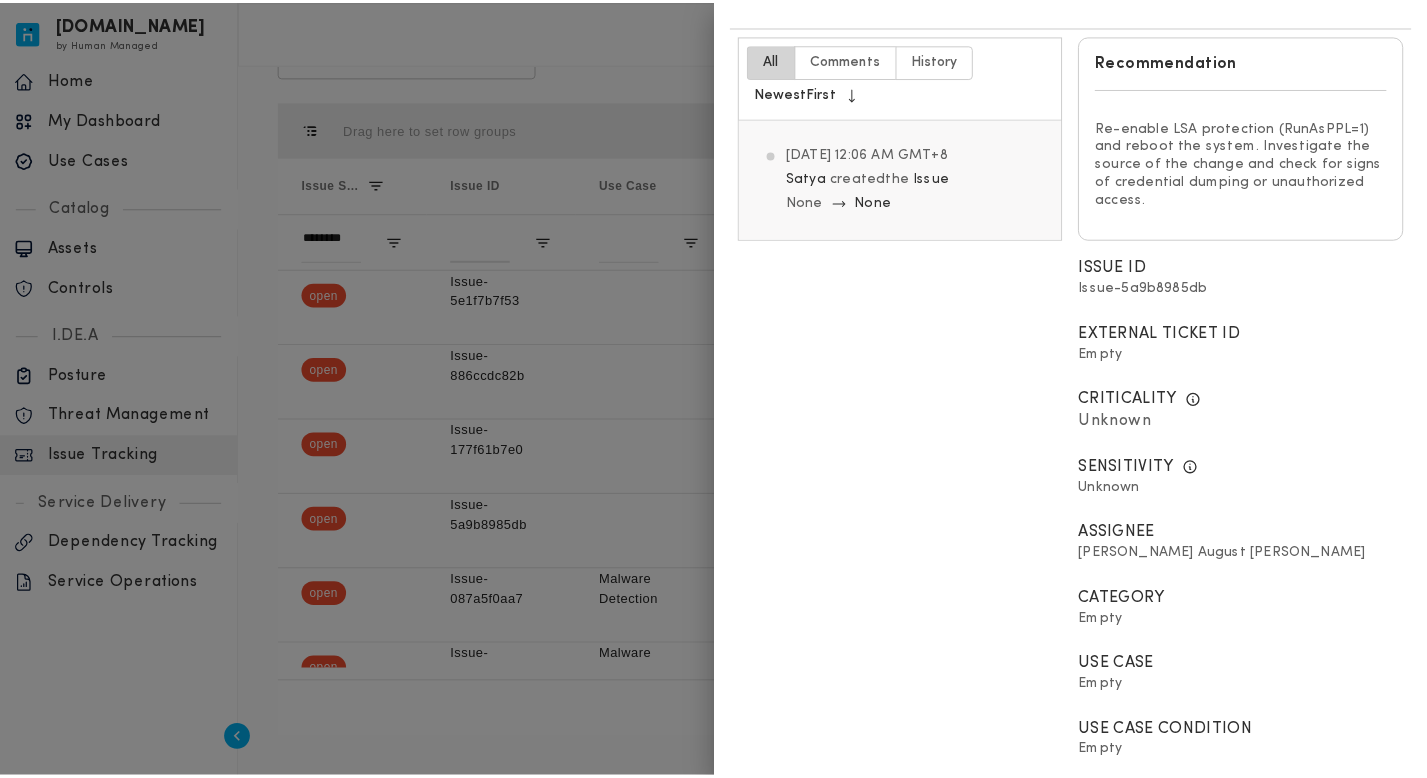 scroll, scrollTop: 85, scrollLeft: 0, axis: vertical 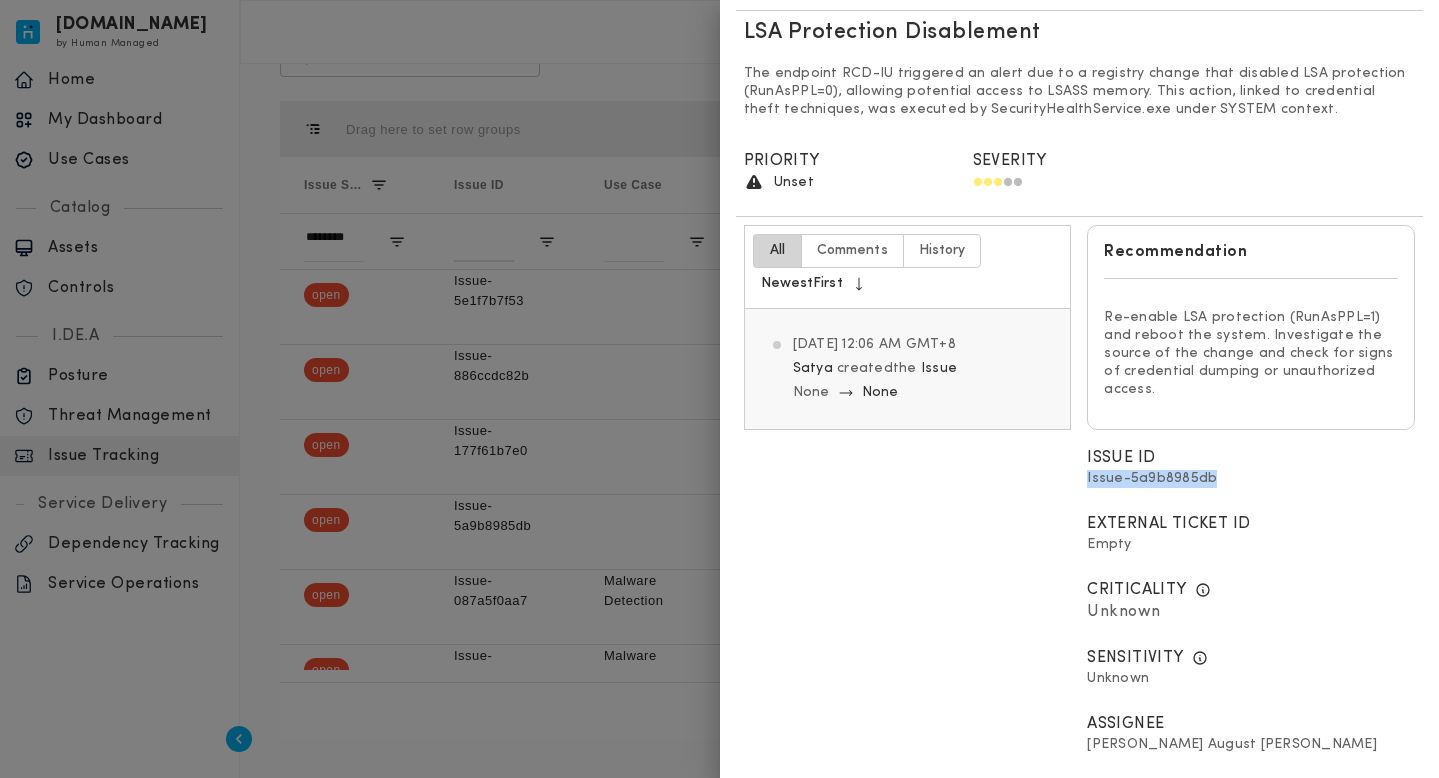 drag, startPoint x: 1216, startPoint y: 479, endPoint x: 1077, endPoint y: 479, distance: 139 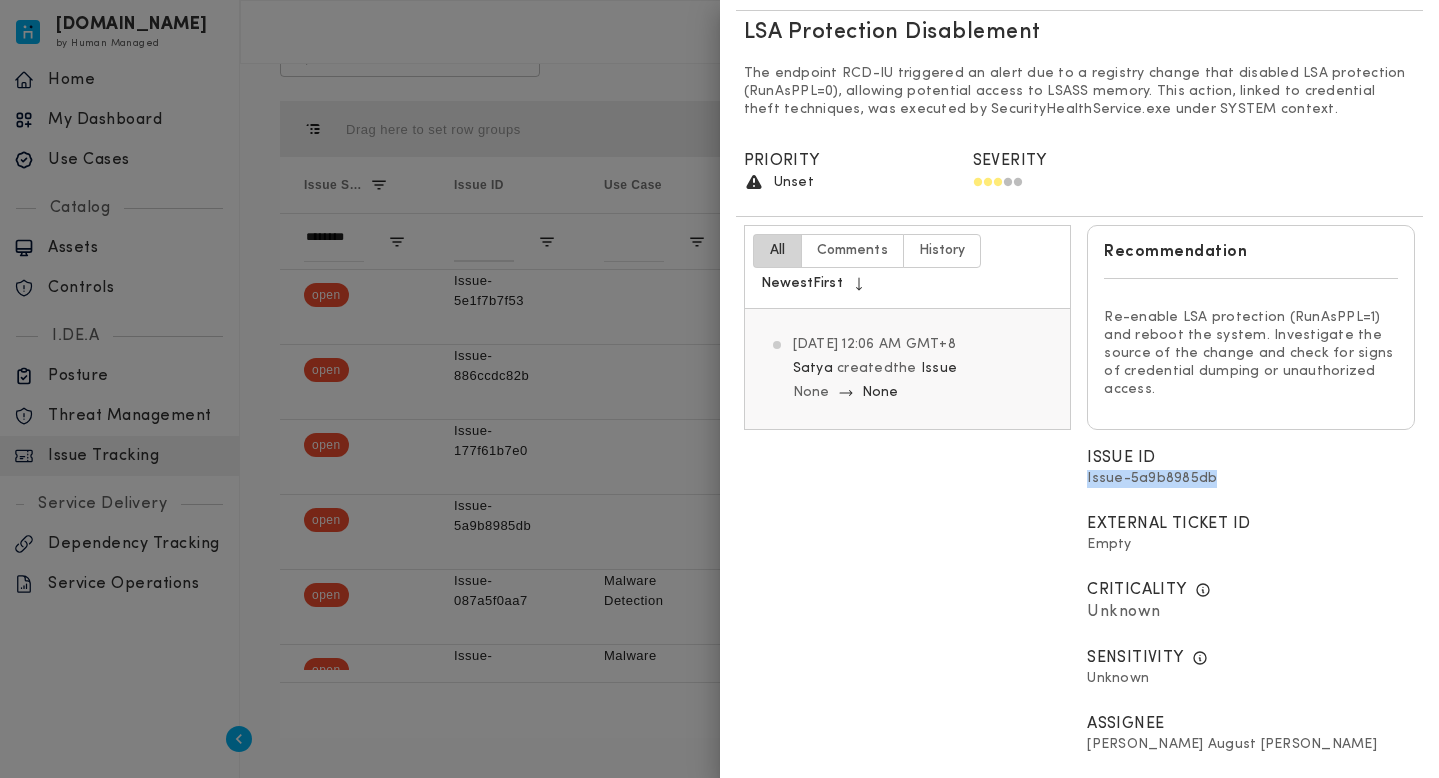 click on "Issue ID Issue-5a9b8985db" at bounding box center (1251, 471) 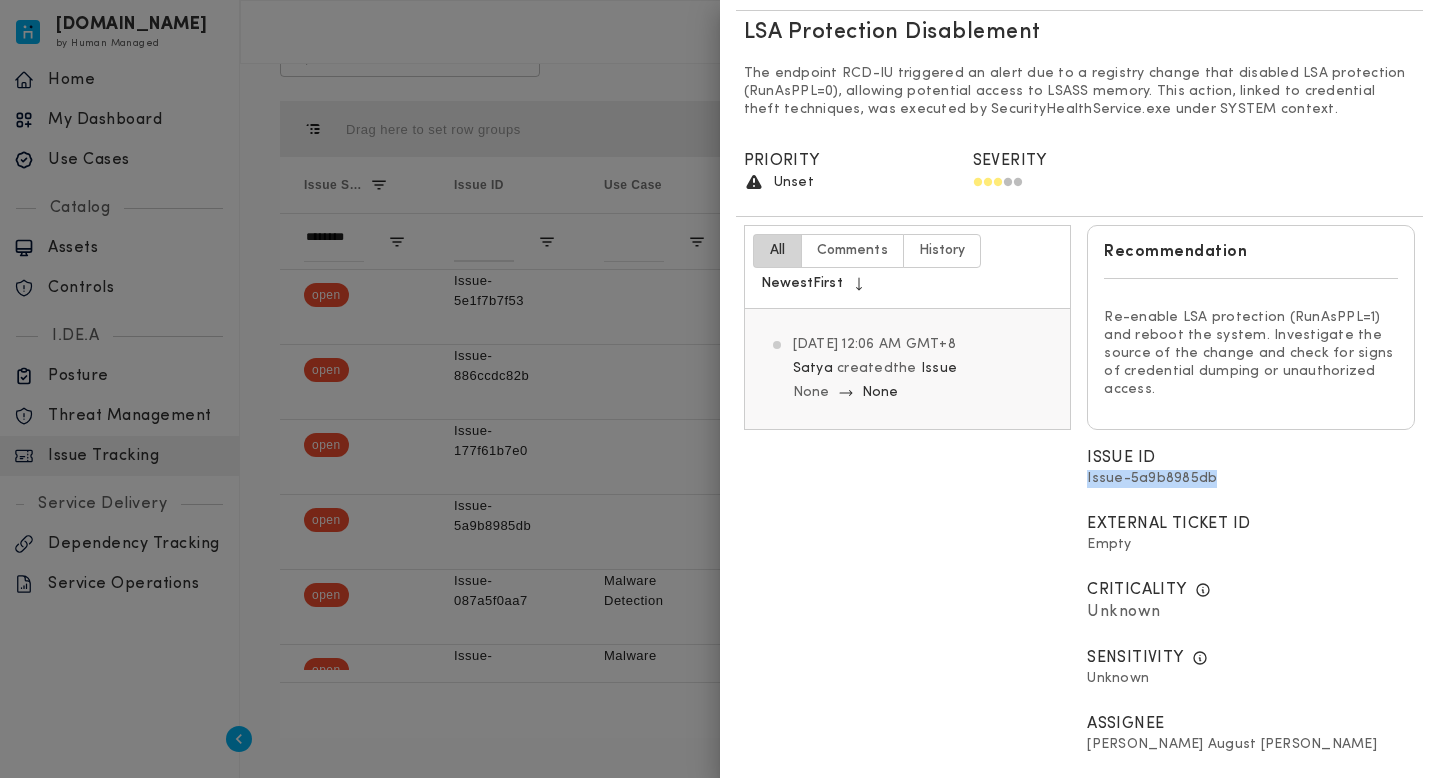 copy on "Issue-5a9b8985db" 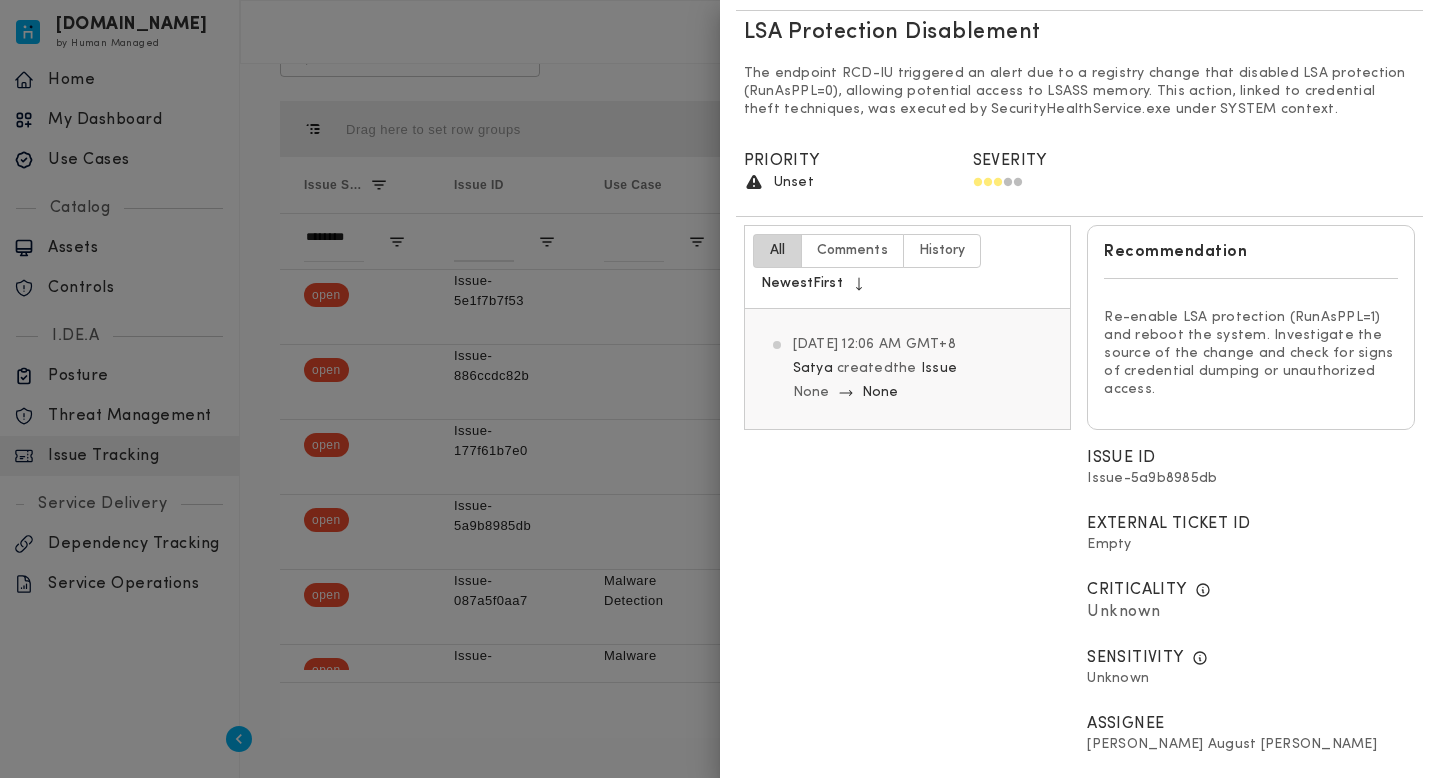 click at bounding box center (719, 389) 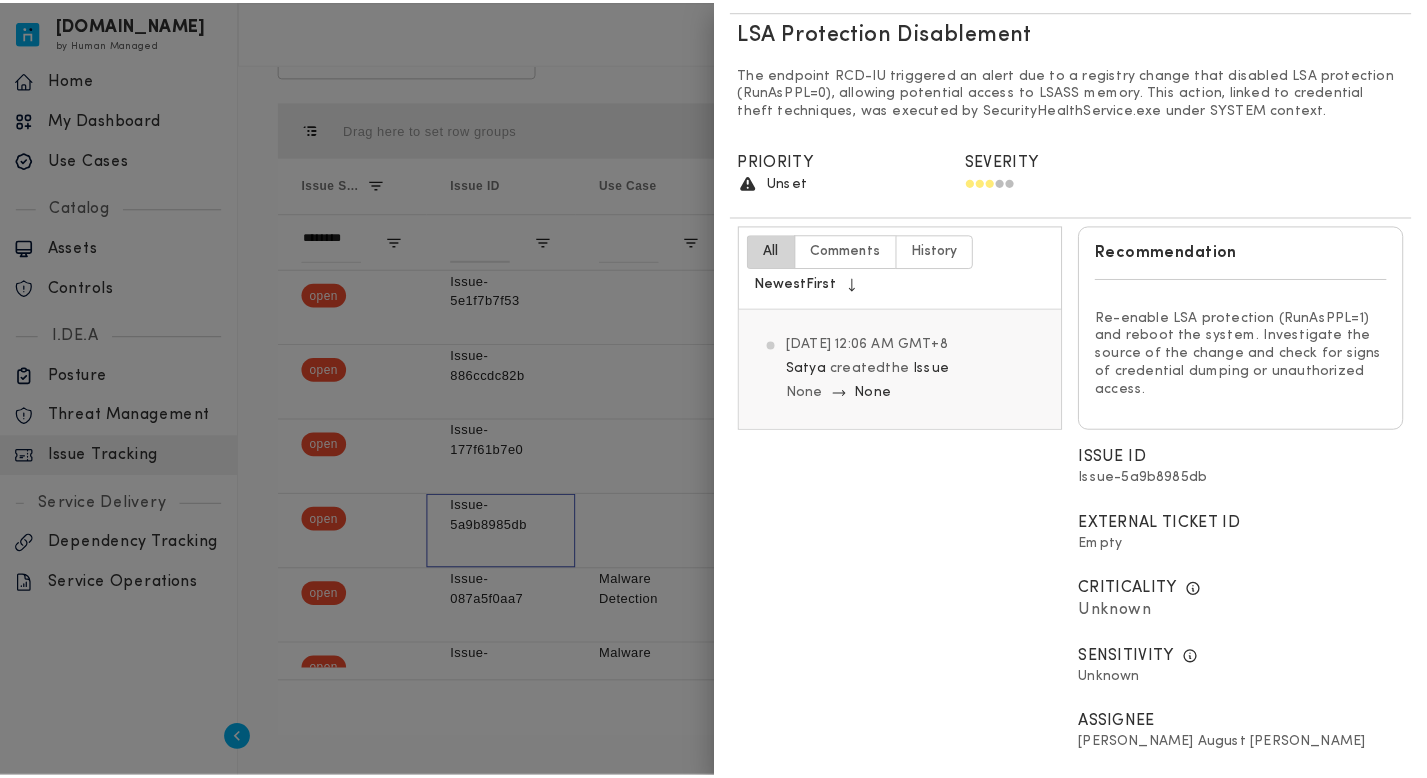 scroll, scrollTop: 0, scrollLeft: 0, axis: both 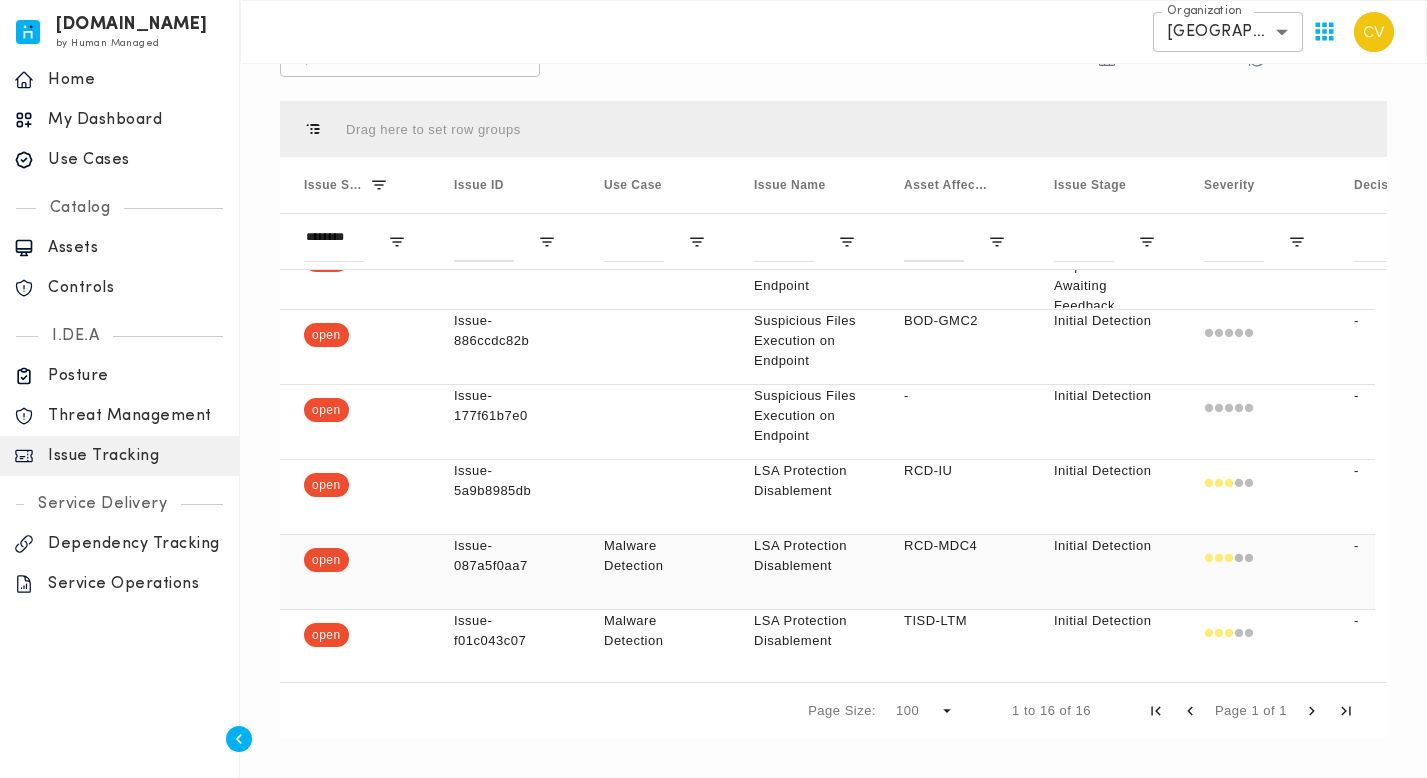 click on "Issue-087a5f0aa7" at bounding box center (505, 556) 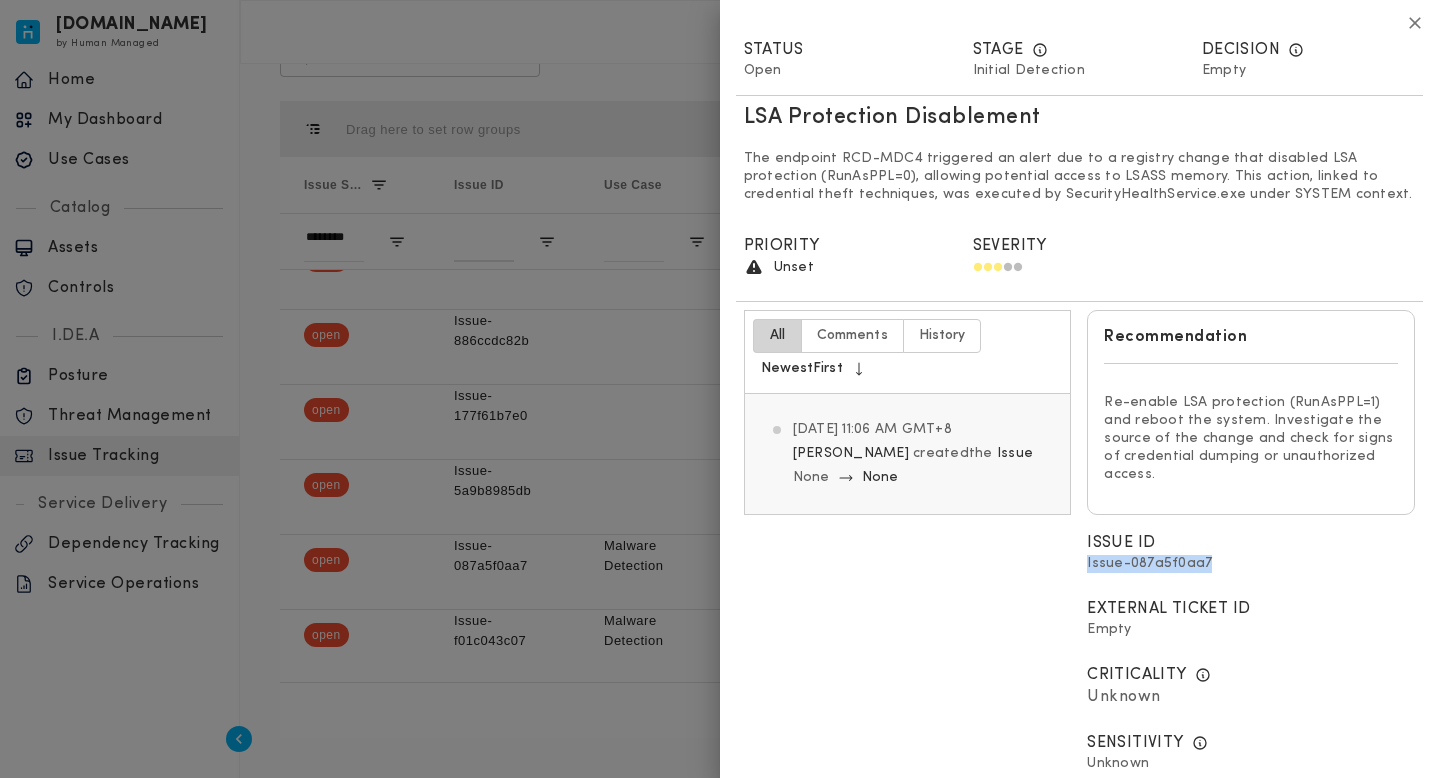 drag, startPoint x: 1215, startPoint y: 562, endPoint x: 1073, endPoint y: 562, distance: 142 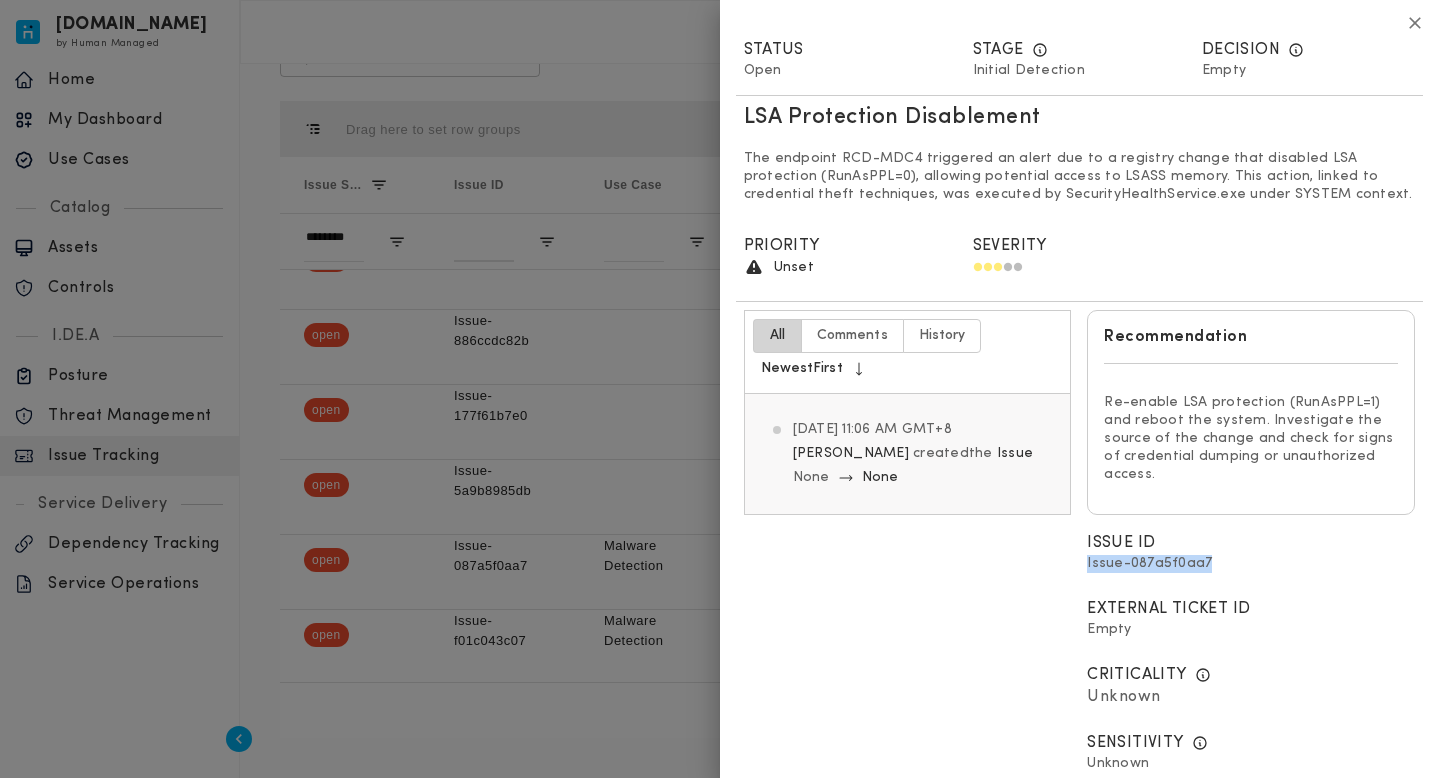 click on "Issue ID Issue-087a5f0aa7" at bounding box center [1251, 556] 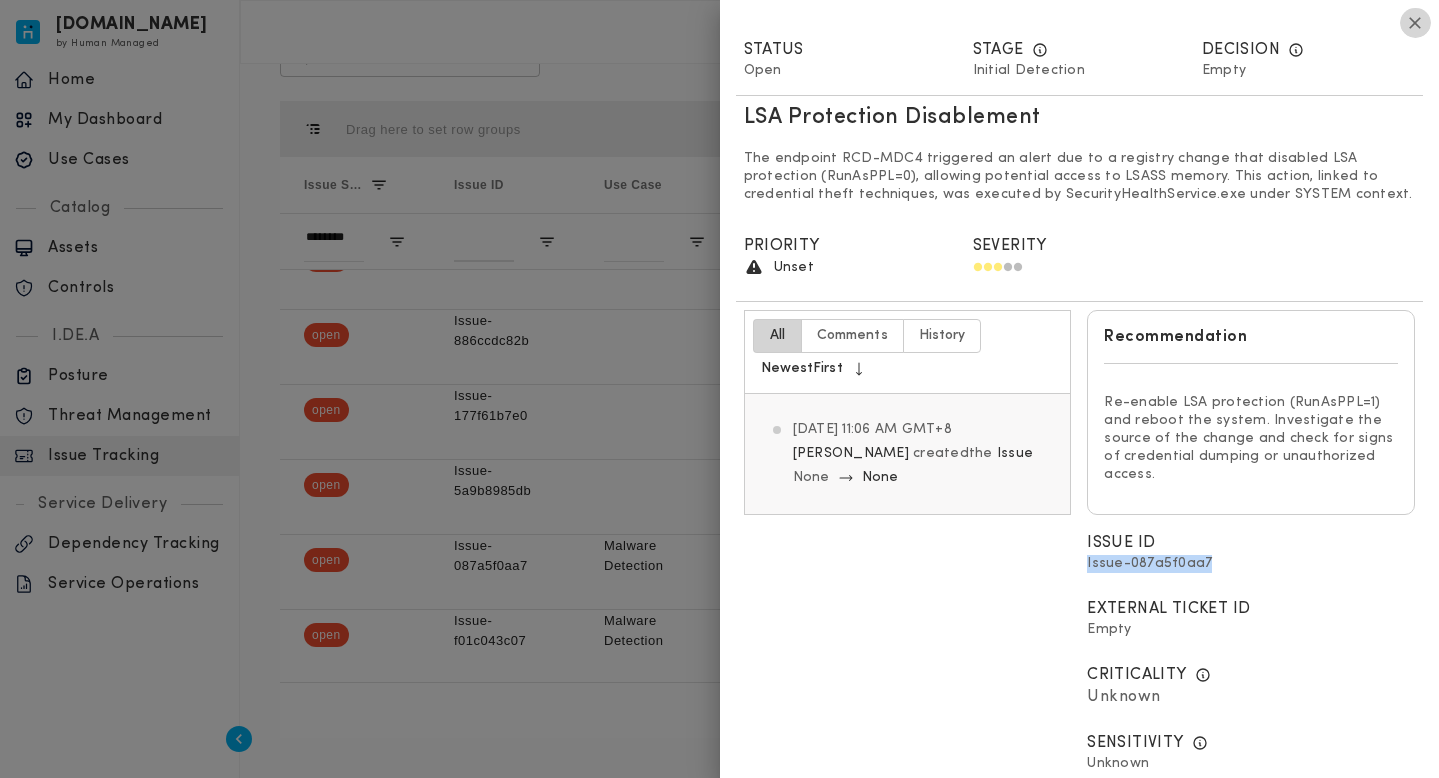 click 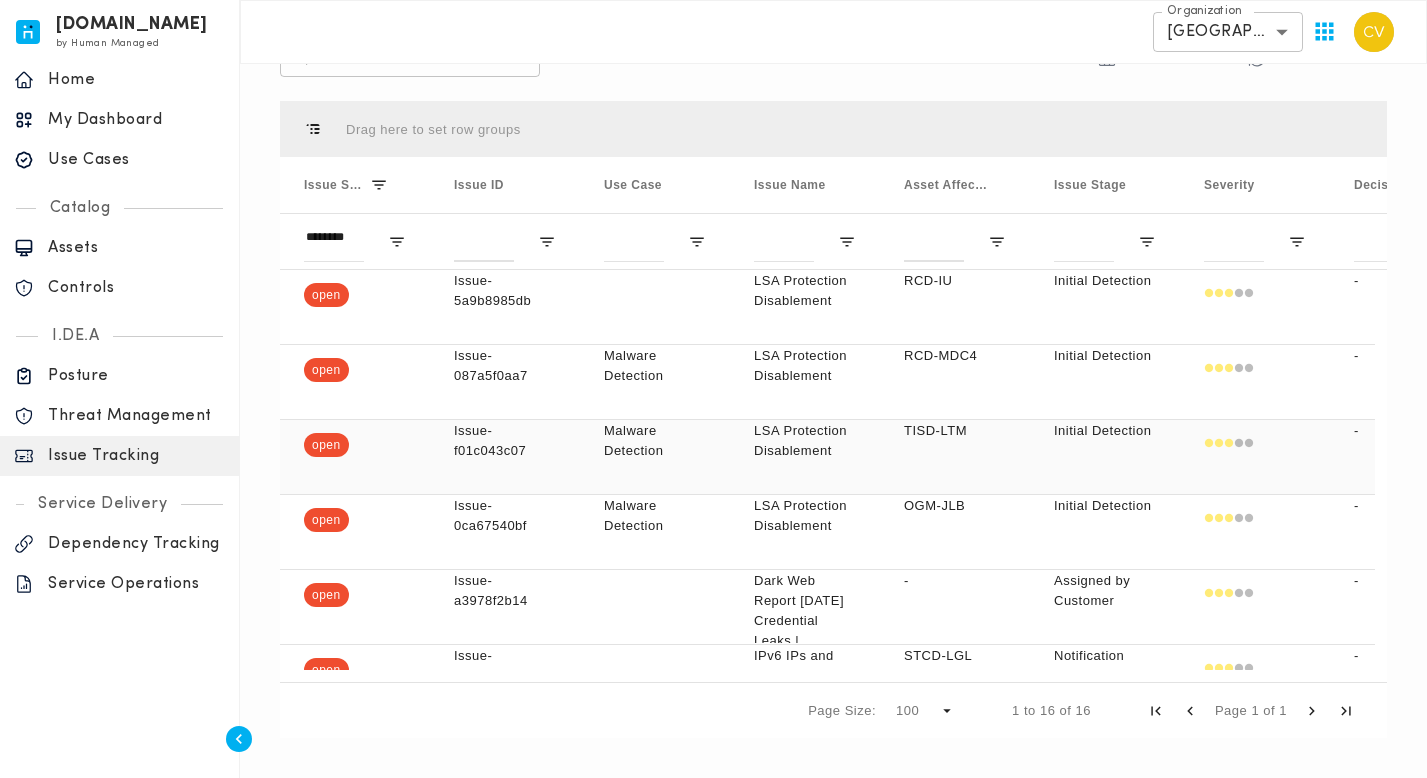 click on "Issue-f01c043c07" at bounding box center (505, 441) 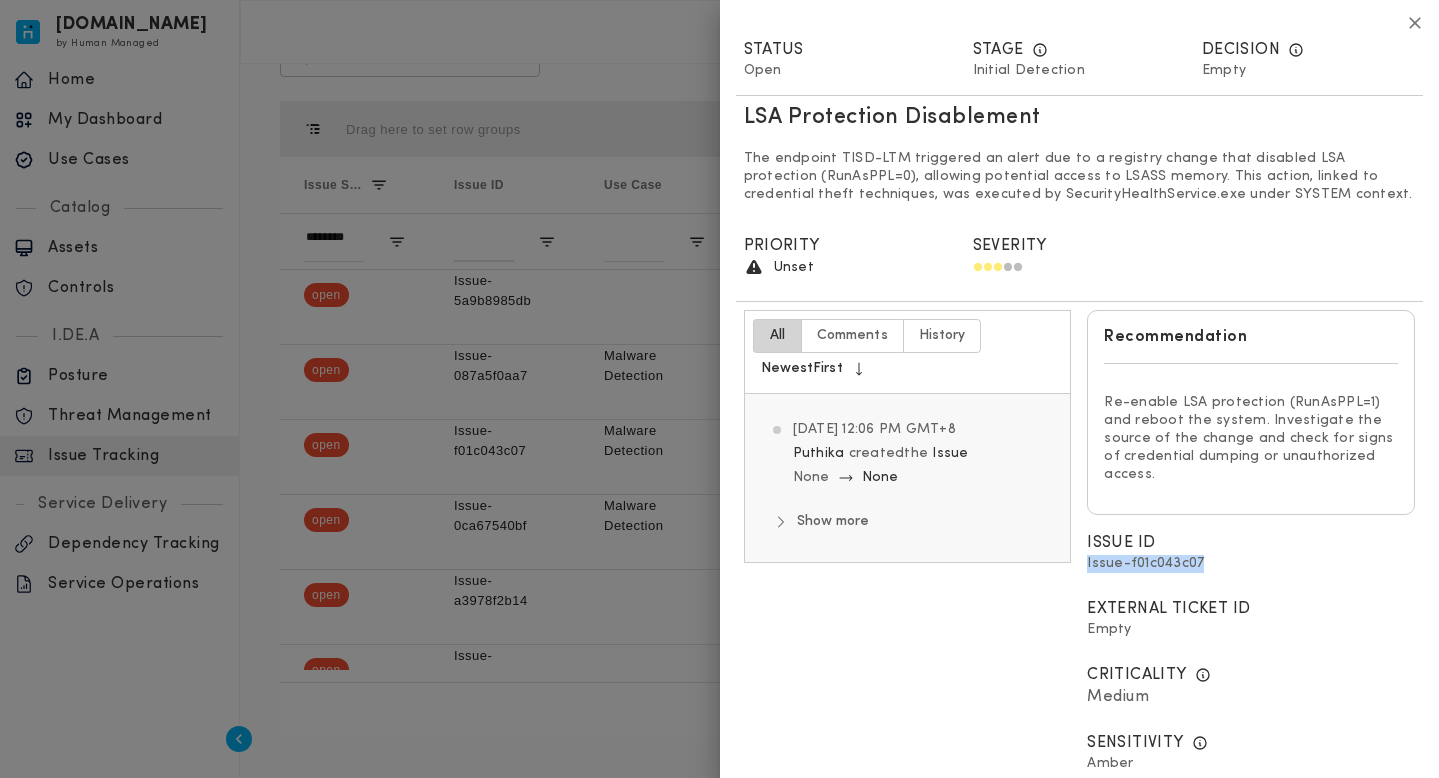 drag, startPoint x: 1221, startPoint y: 564, endPoint x: 1076, endPoint y: 566, distance: 145.0138 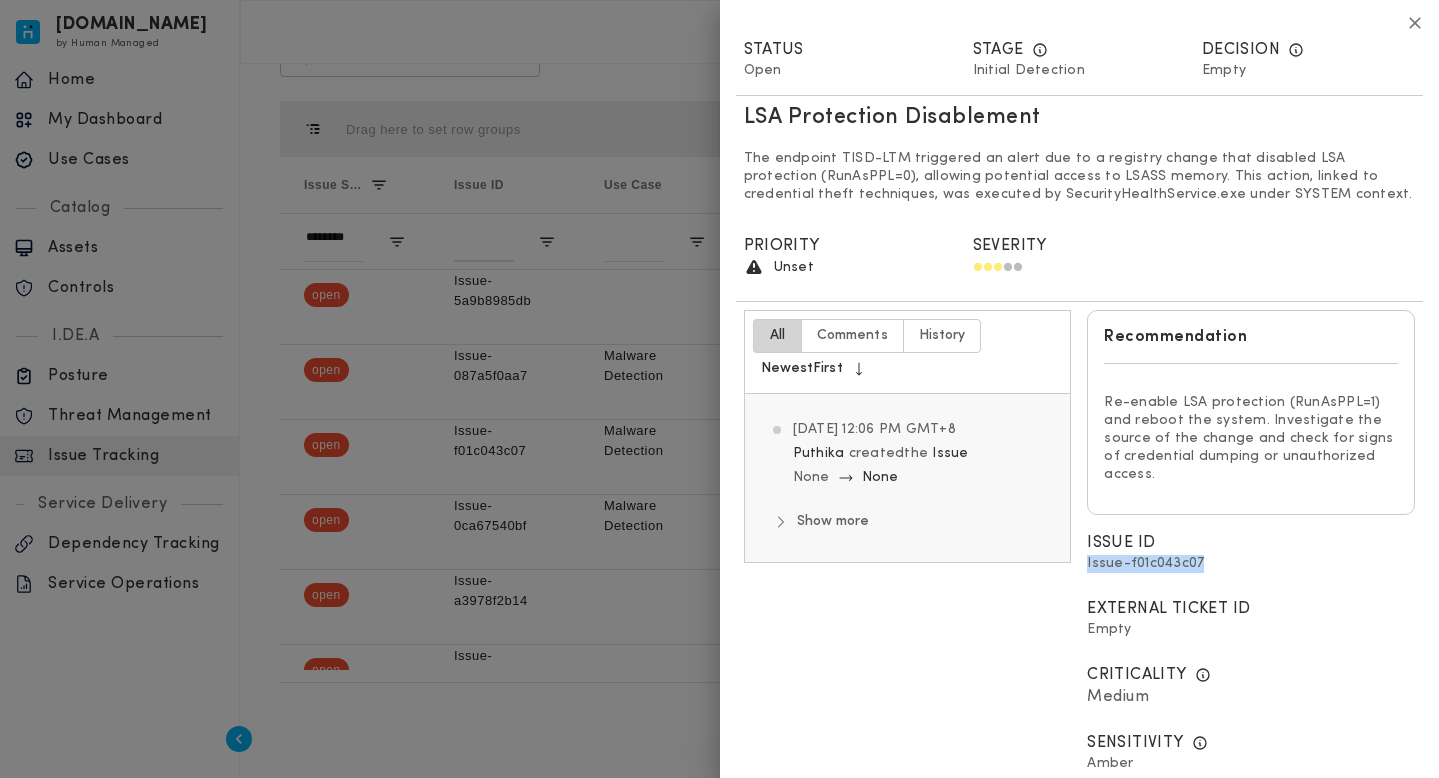 click on "Issue ID Issue-f01c043c07" at bounding box center [1251, 556] 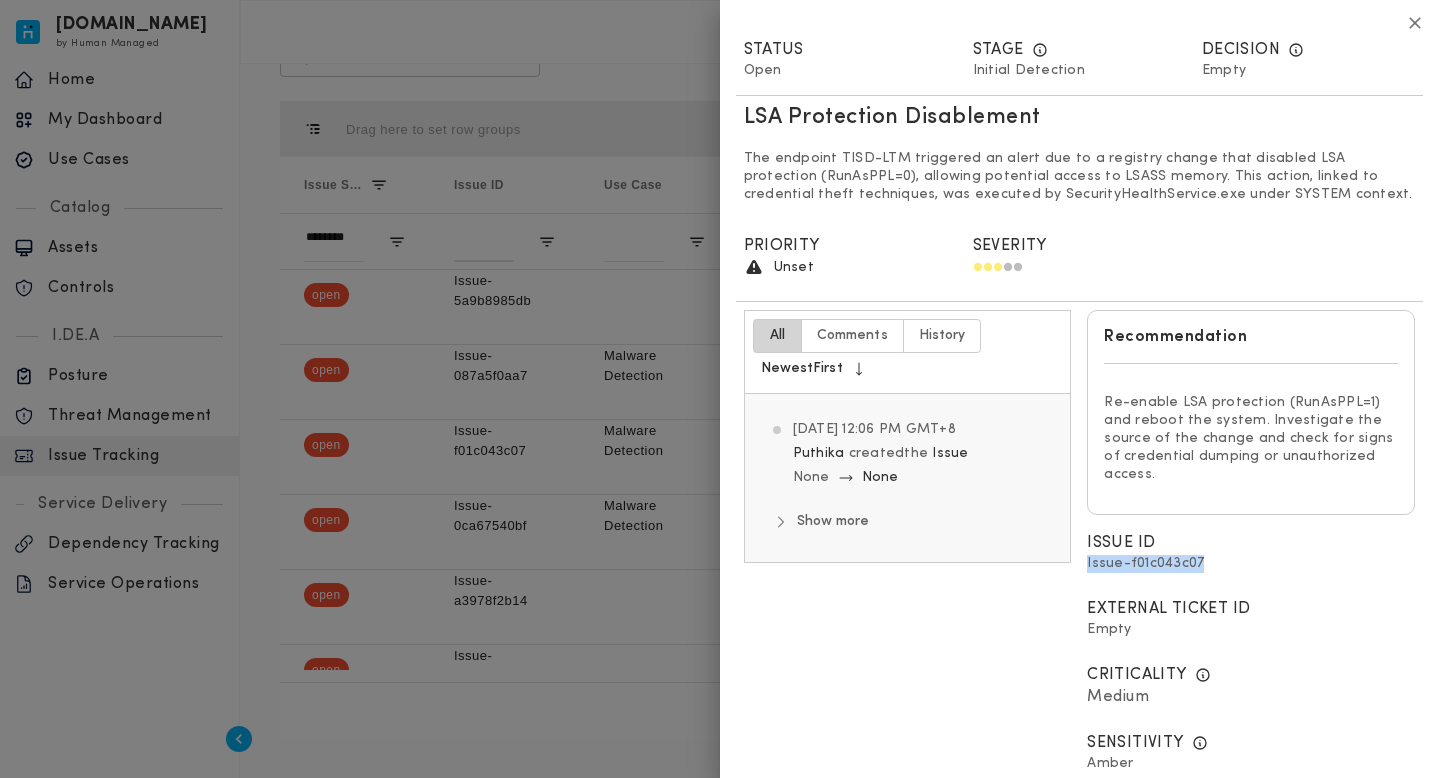 copy on "Issue-f01c043c07" 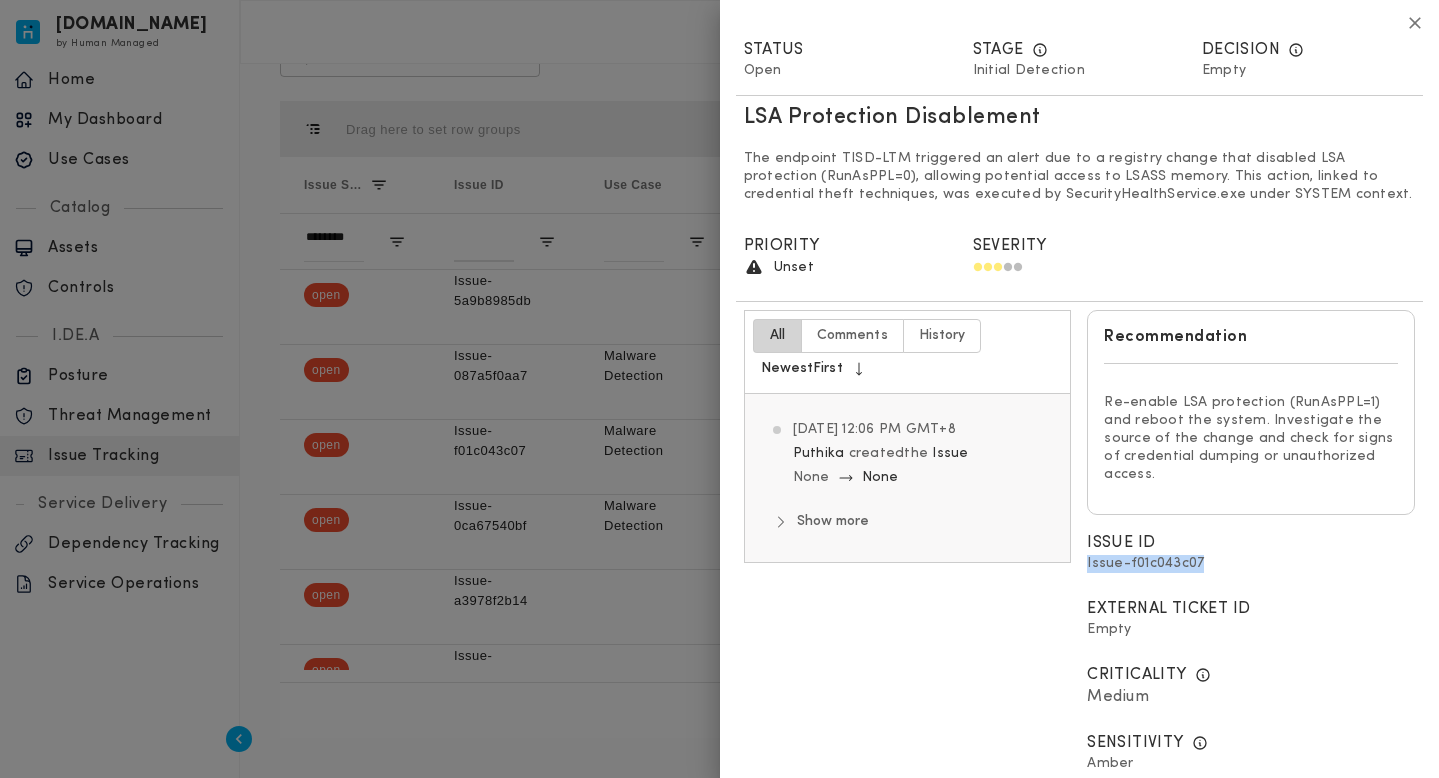 click 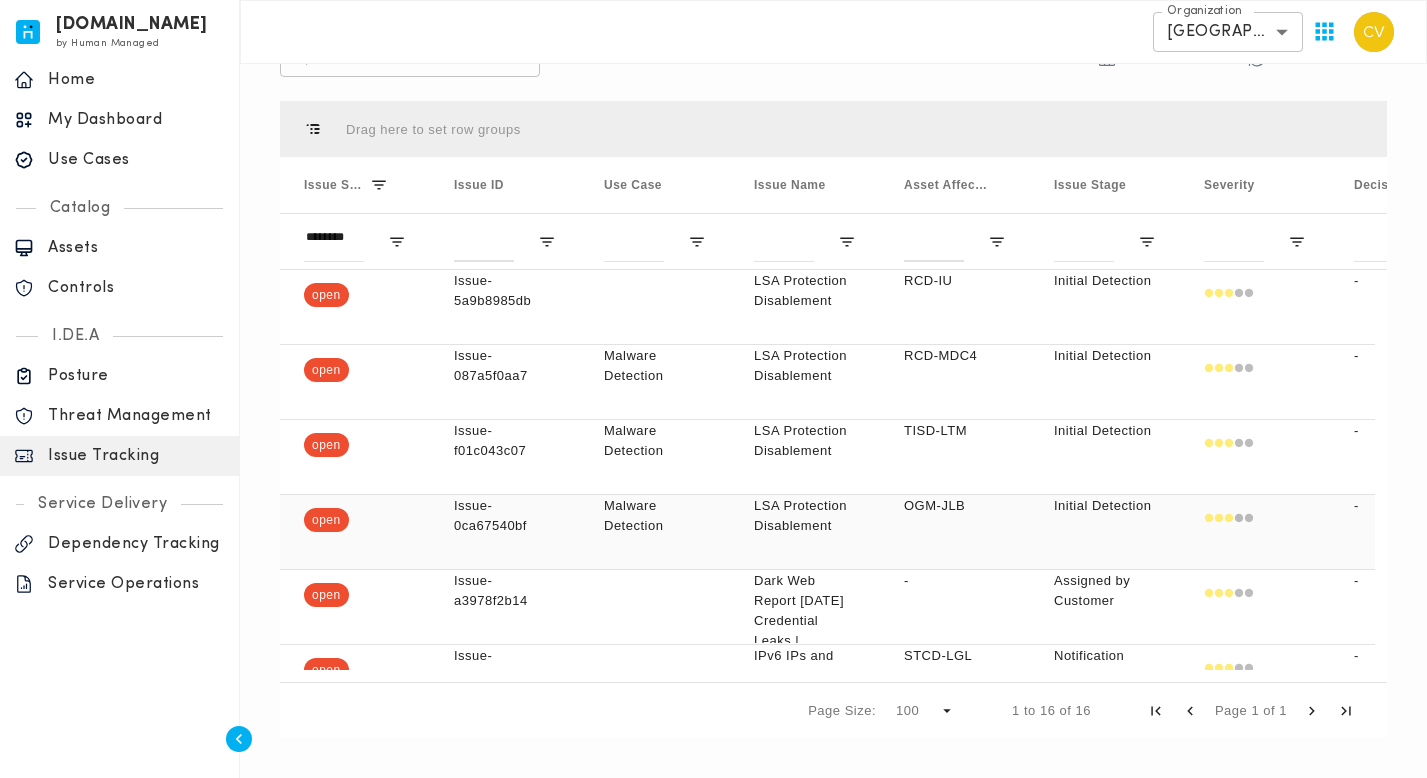 click on "Issue-0ca67540bf" at bounding box center [505, 516] 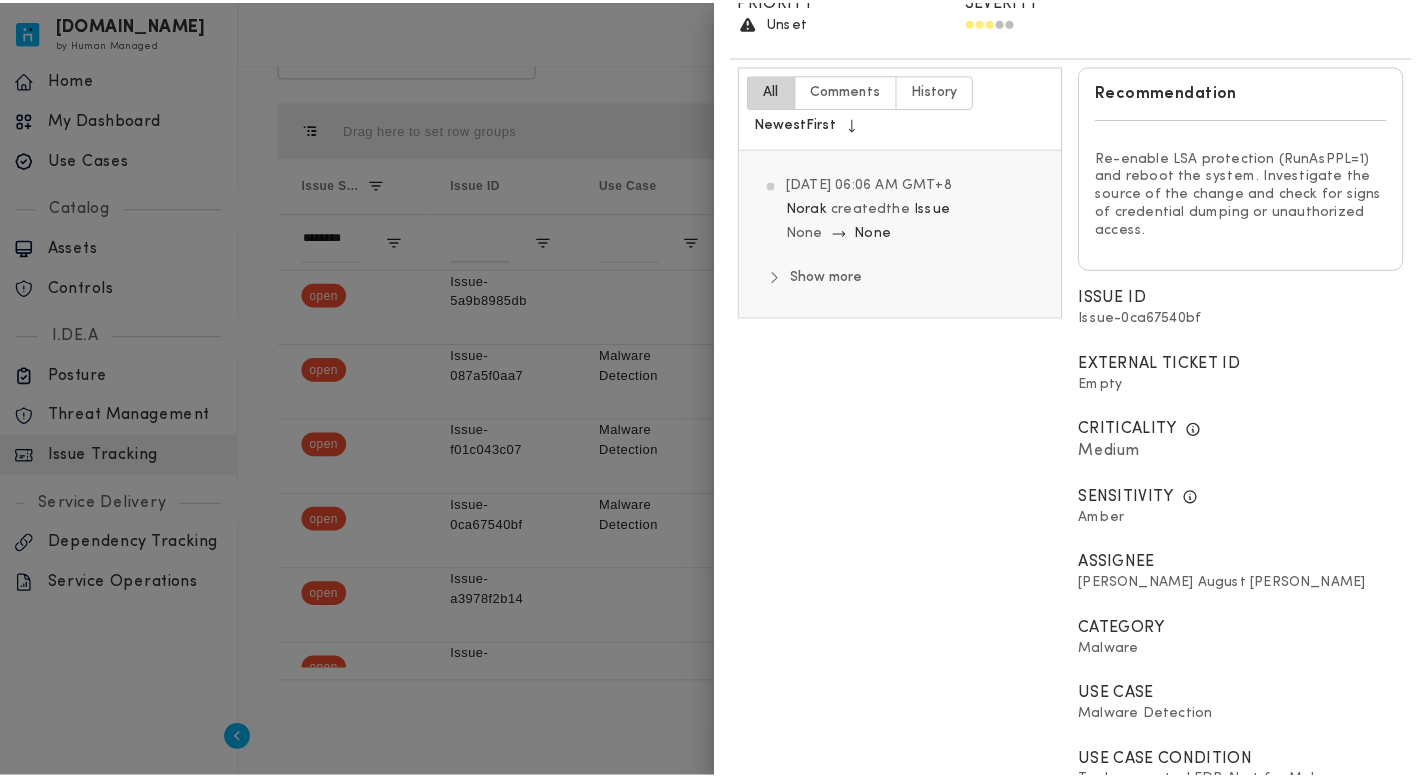 scroll, scrollTop: 177, scrollLeft: 0, axis: vertical 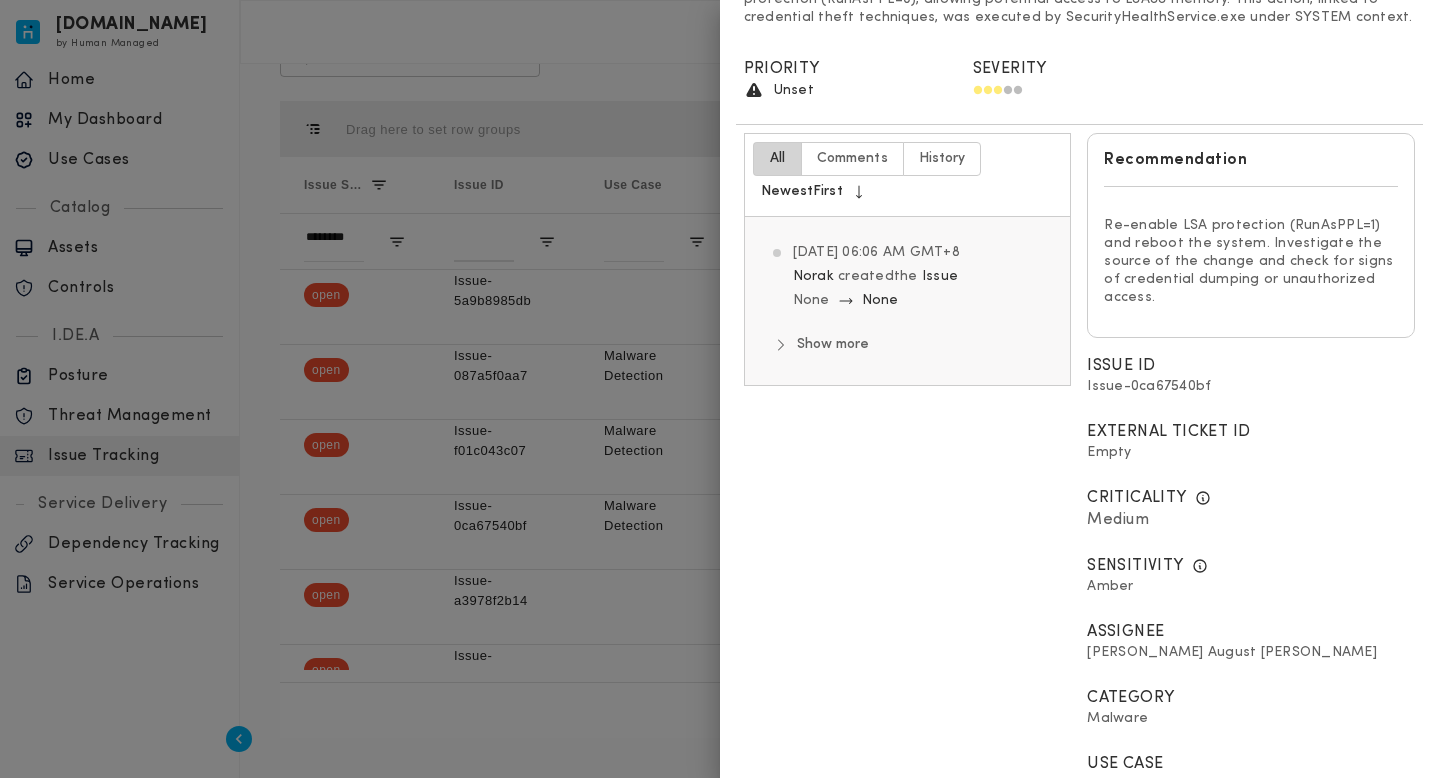 click at bounding box center (719, 389) 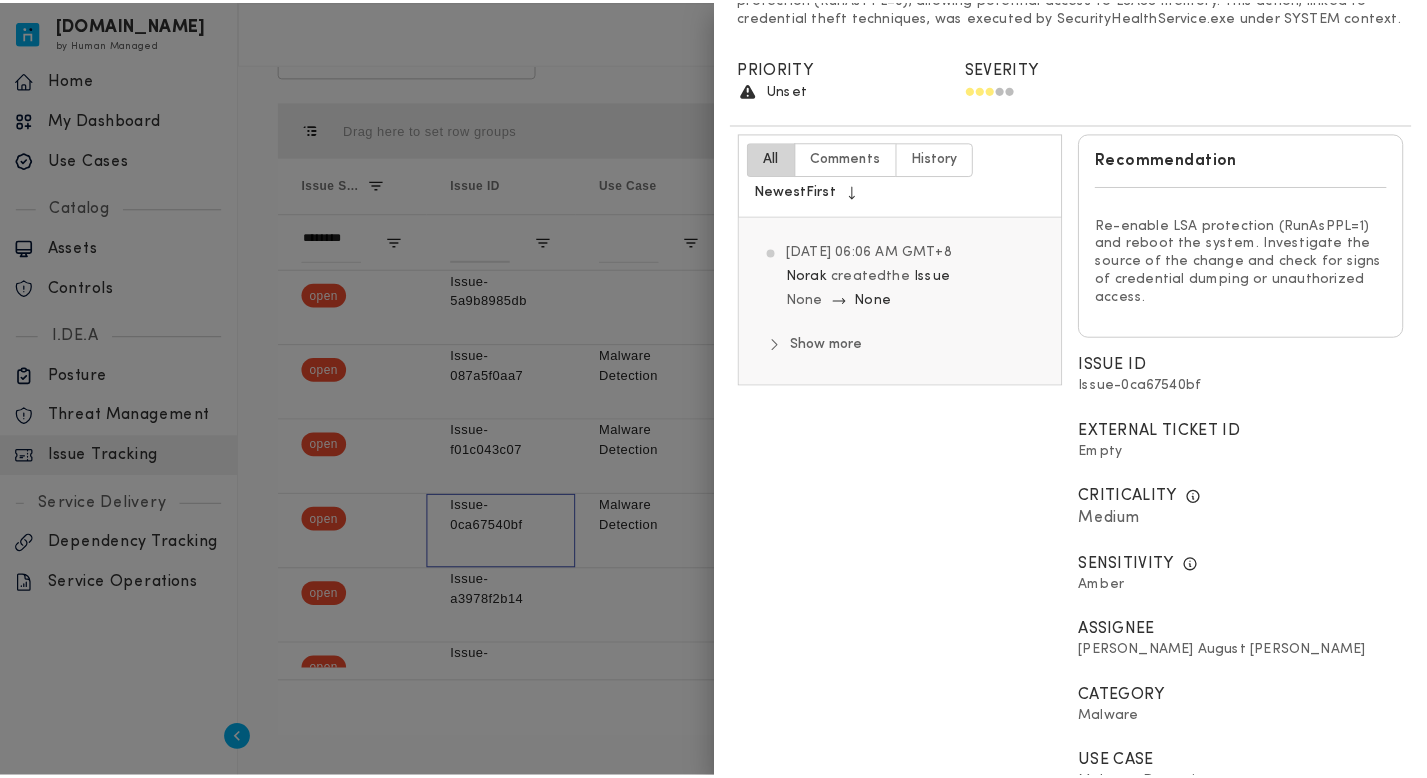 scroll, scrollTop: 0, scrollLeft: 0, axis: both 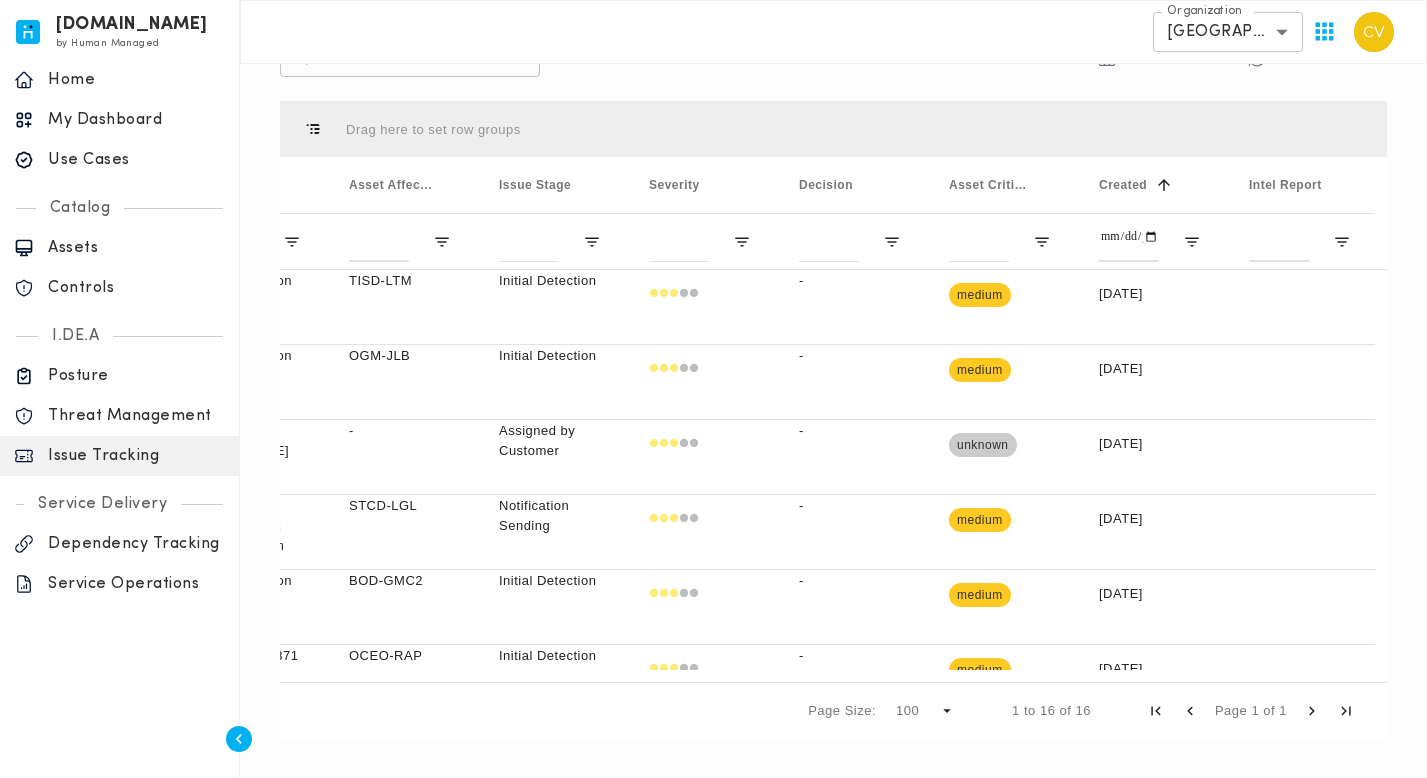click on "Default View   ​ ​ Columns Reset Filters Press SPACE to select this row. Drag here to set row groups Drag here to set column labels
Use Case
Issue Name
Asset Affected
Created" at bounding box center [833, 359] 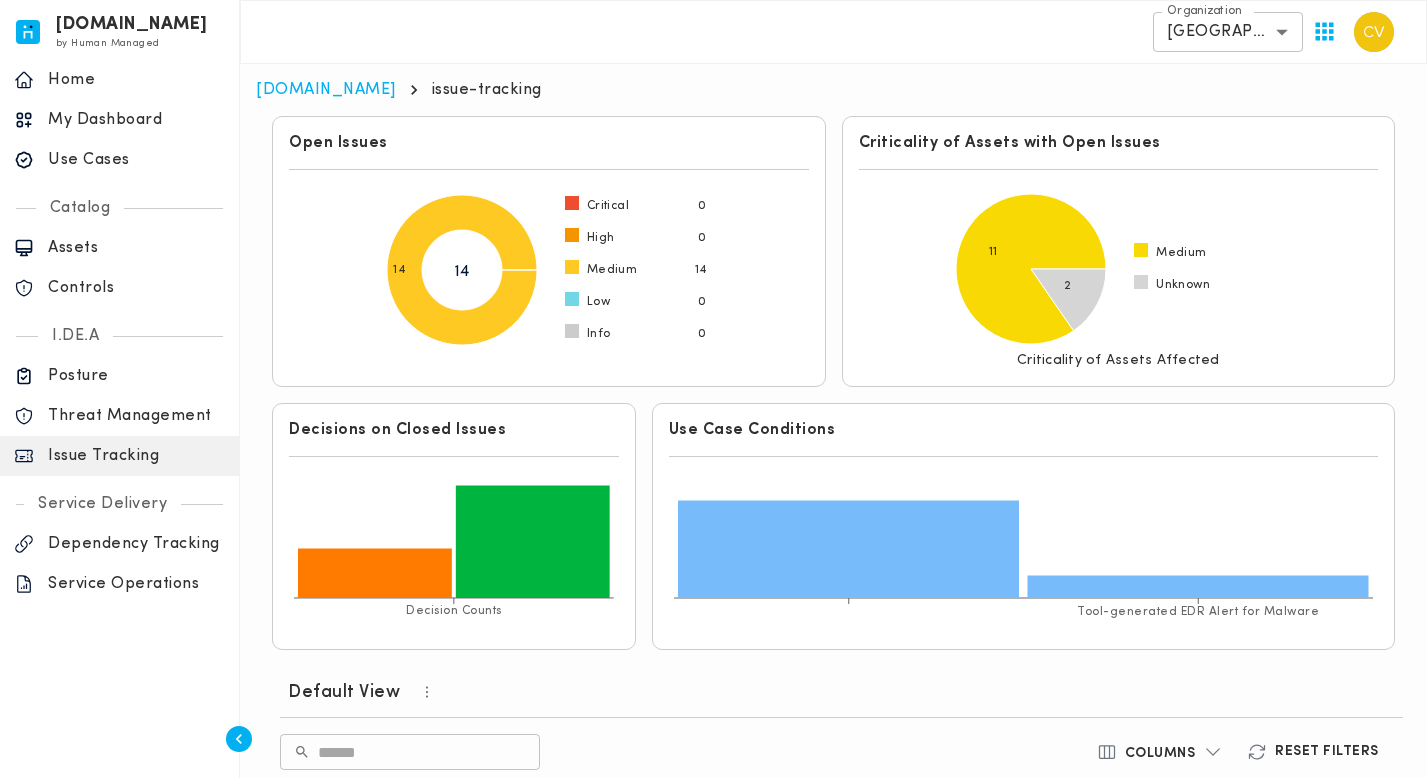 click on "invicta.io issue-tracking" at bounding box center (833, 90) 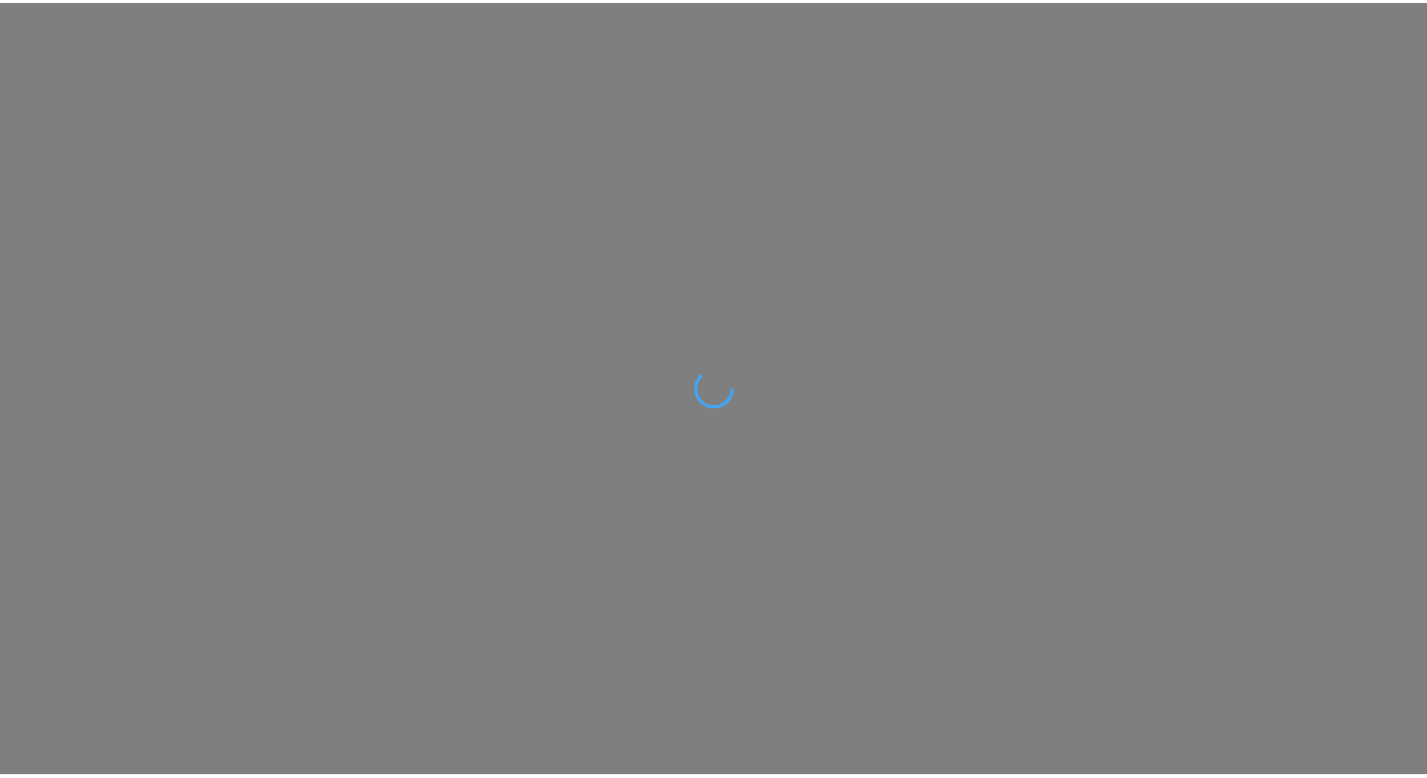 scroll, scrollTop: 0, scrollLeft: 0, axis: both 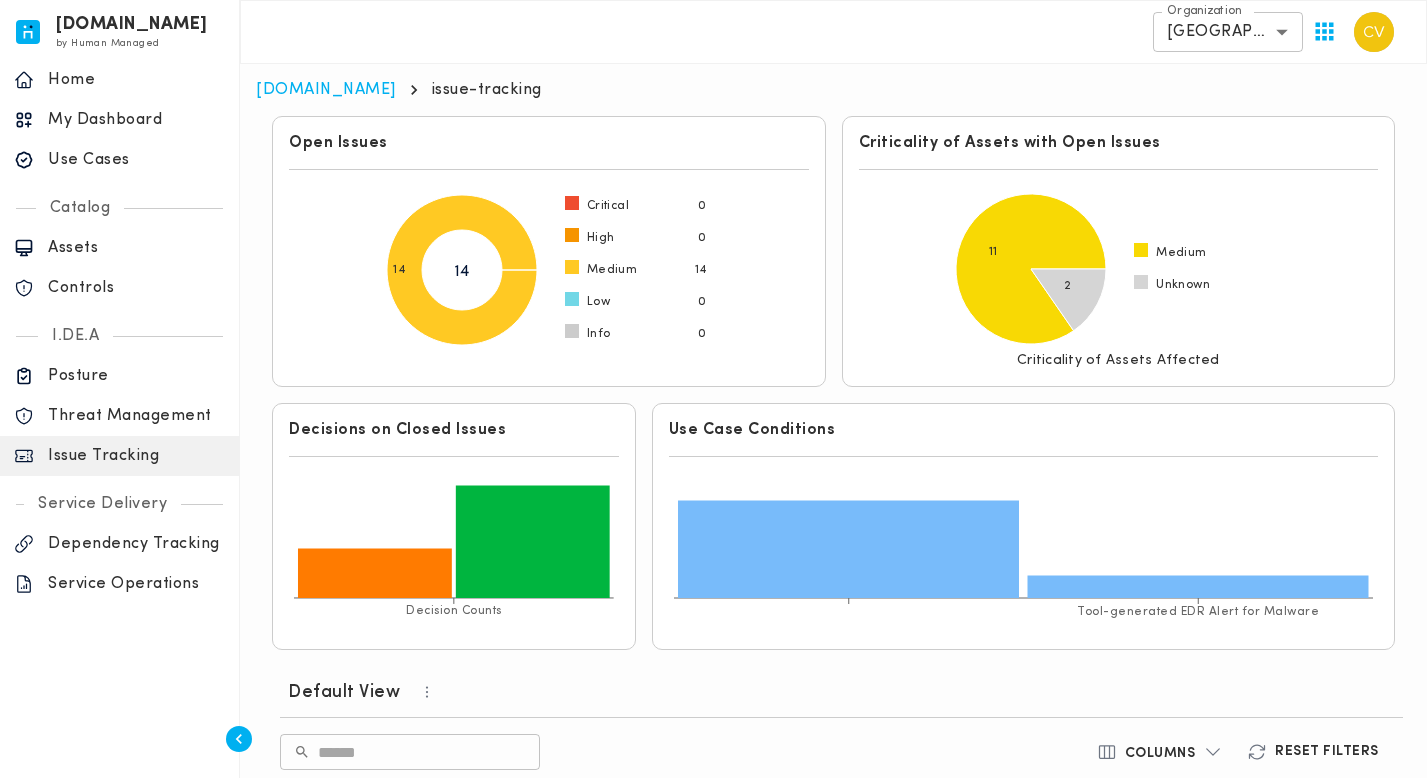 click on "Use Cases" at bounding box center [136, 160] 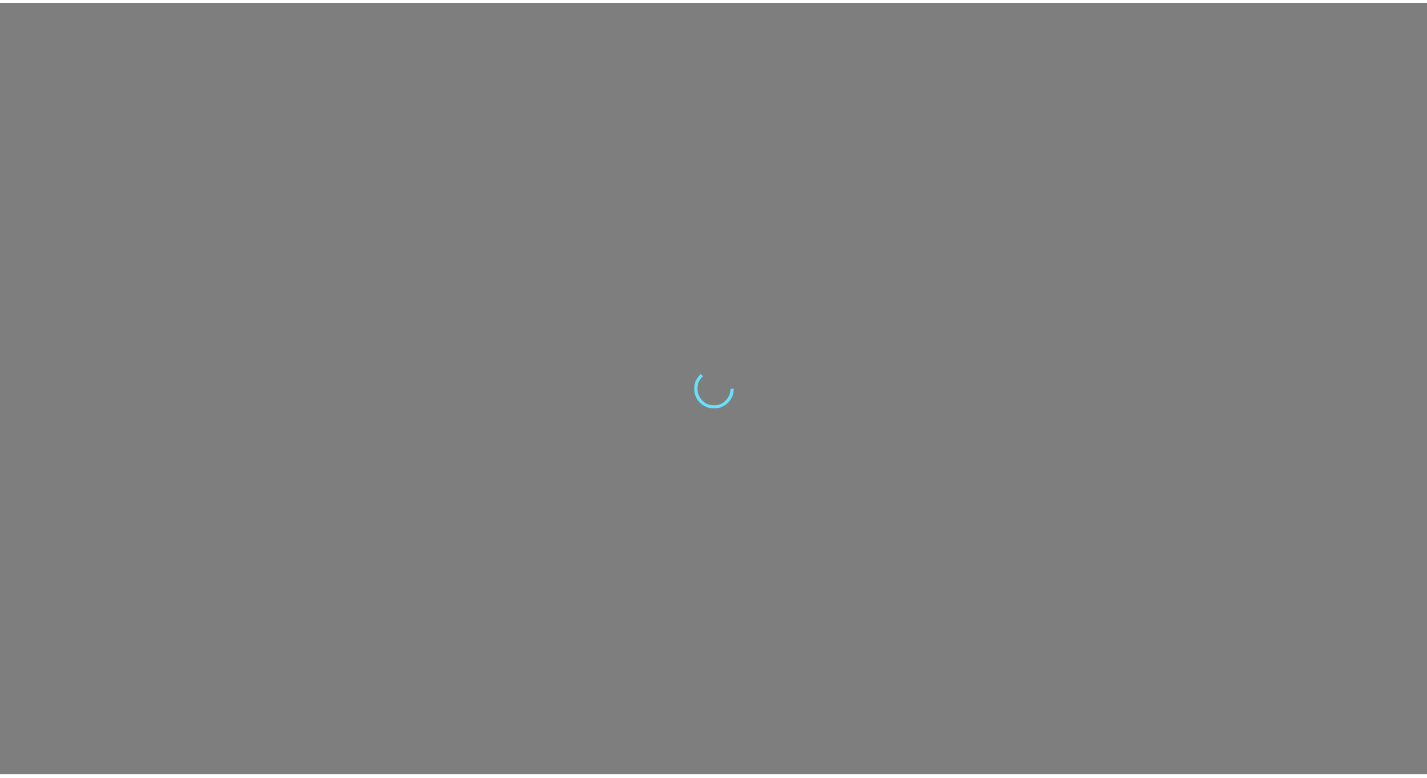 scroll, scrollTop: 0, scrollLeft: 0, axis: both 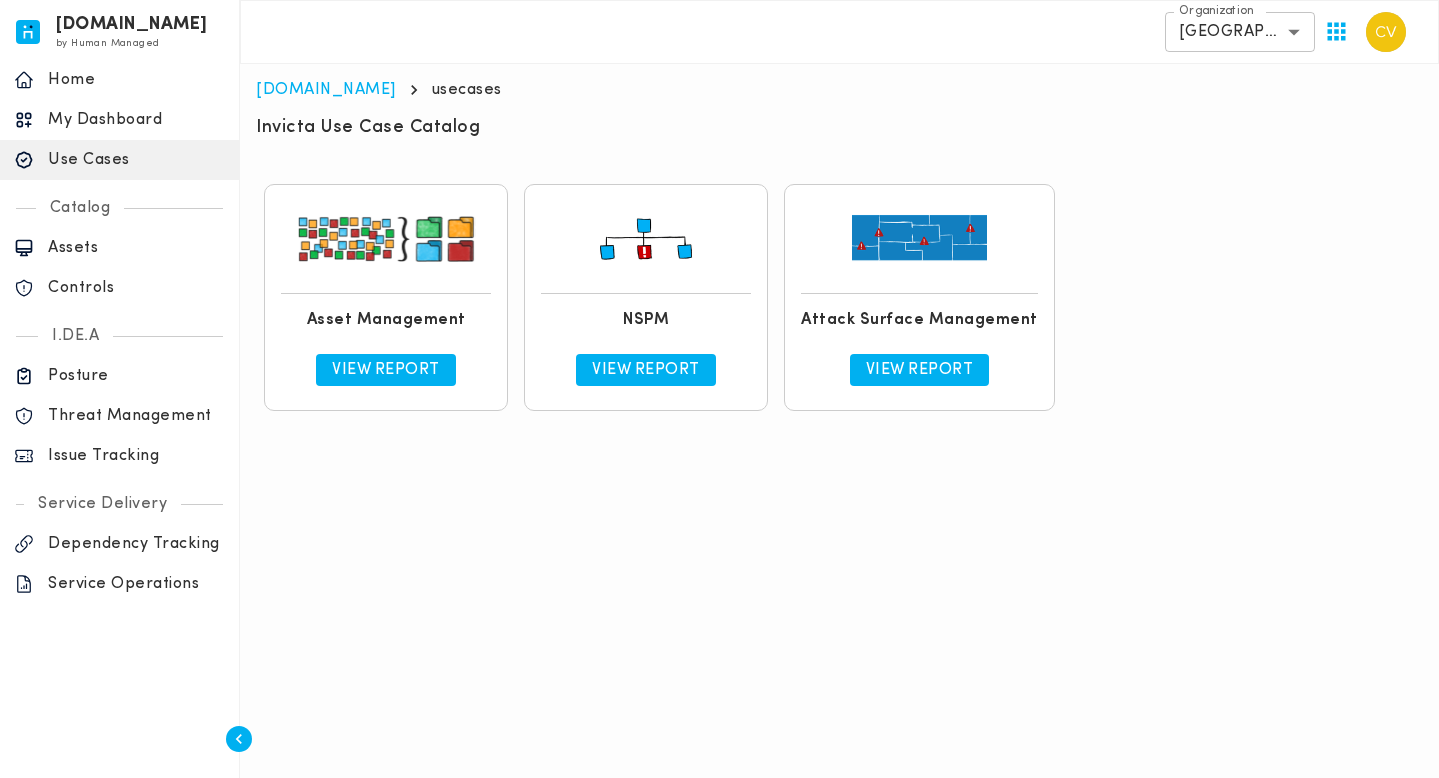 click on "View Report" at bounding box center (646, 370) 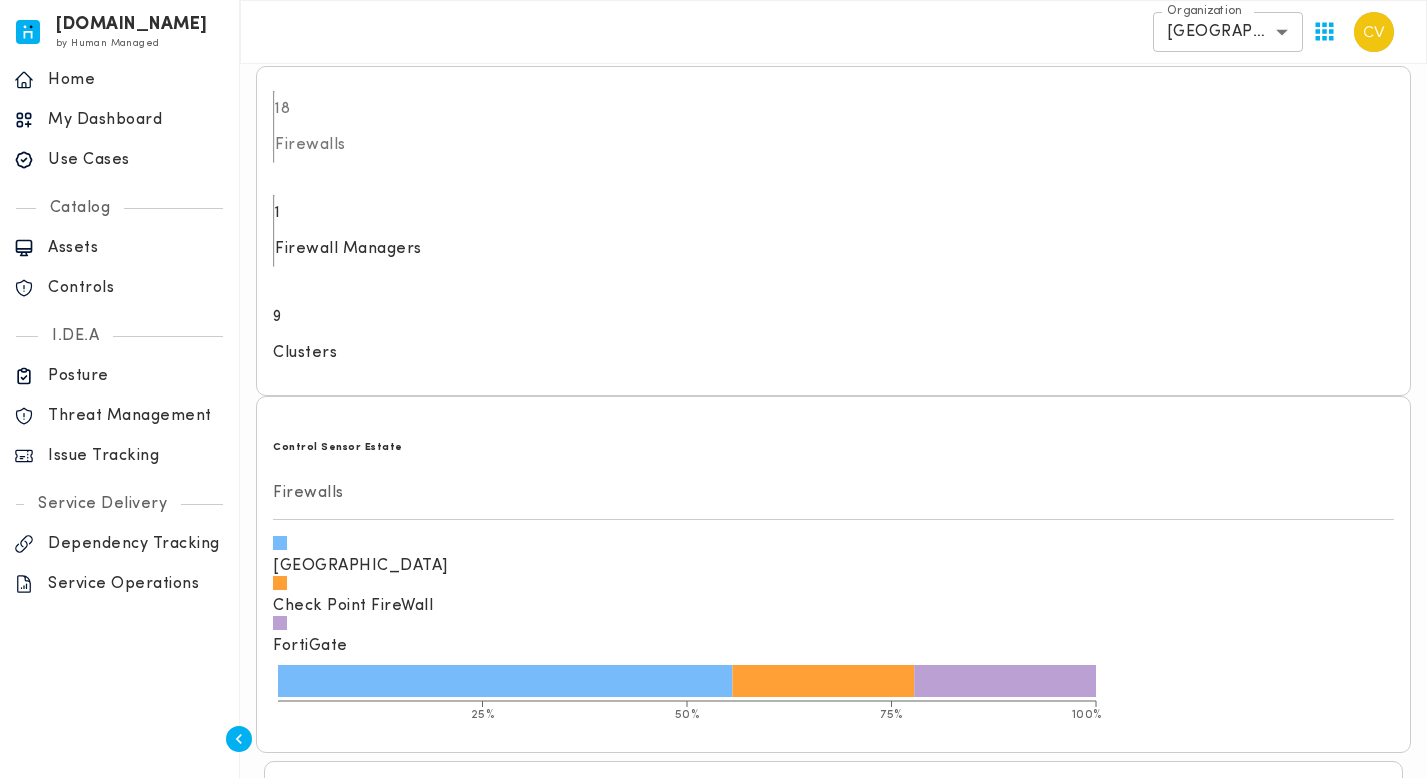 scroll, scrollTop: 320, scrollLeft: 0, axis: vertical 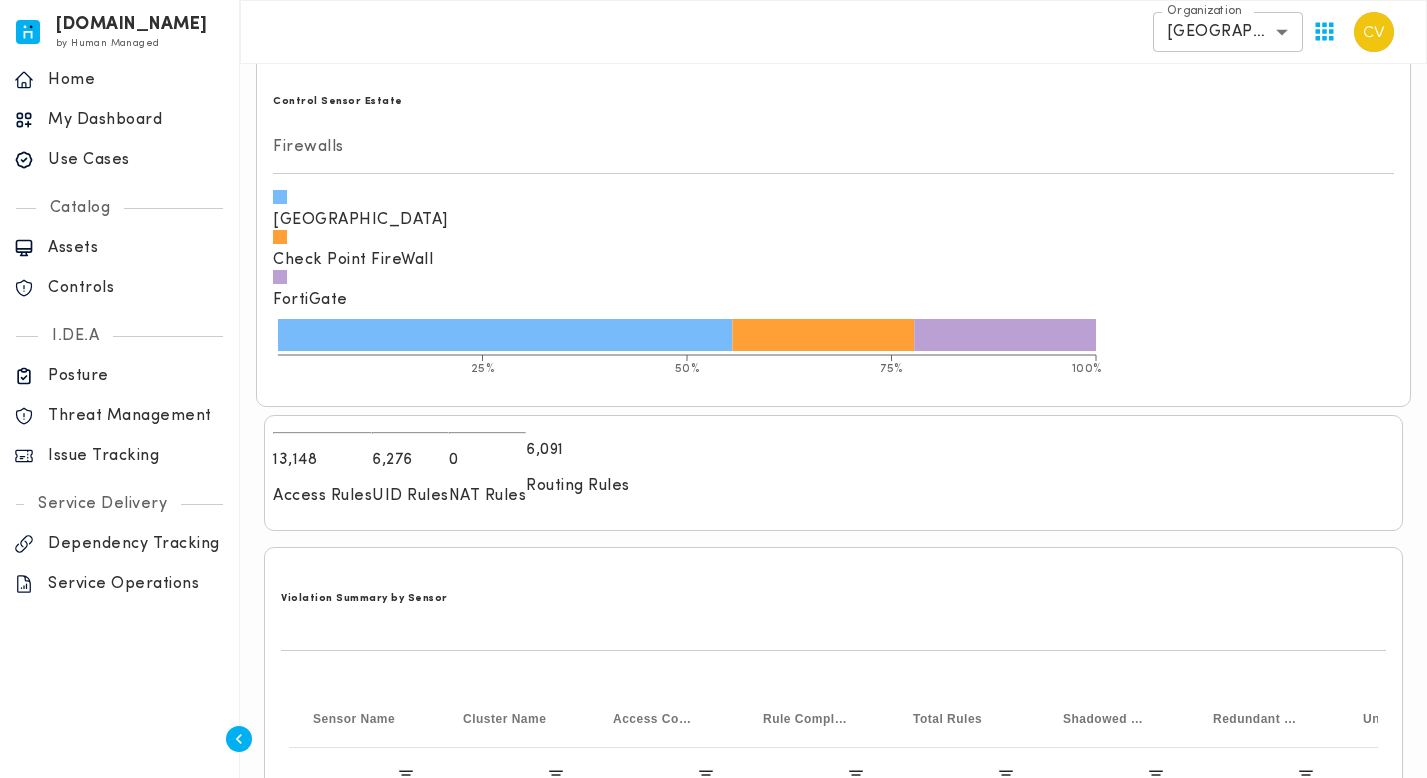 click on "Export (grid data)" at bounding box center [500, 1076] 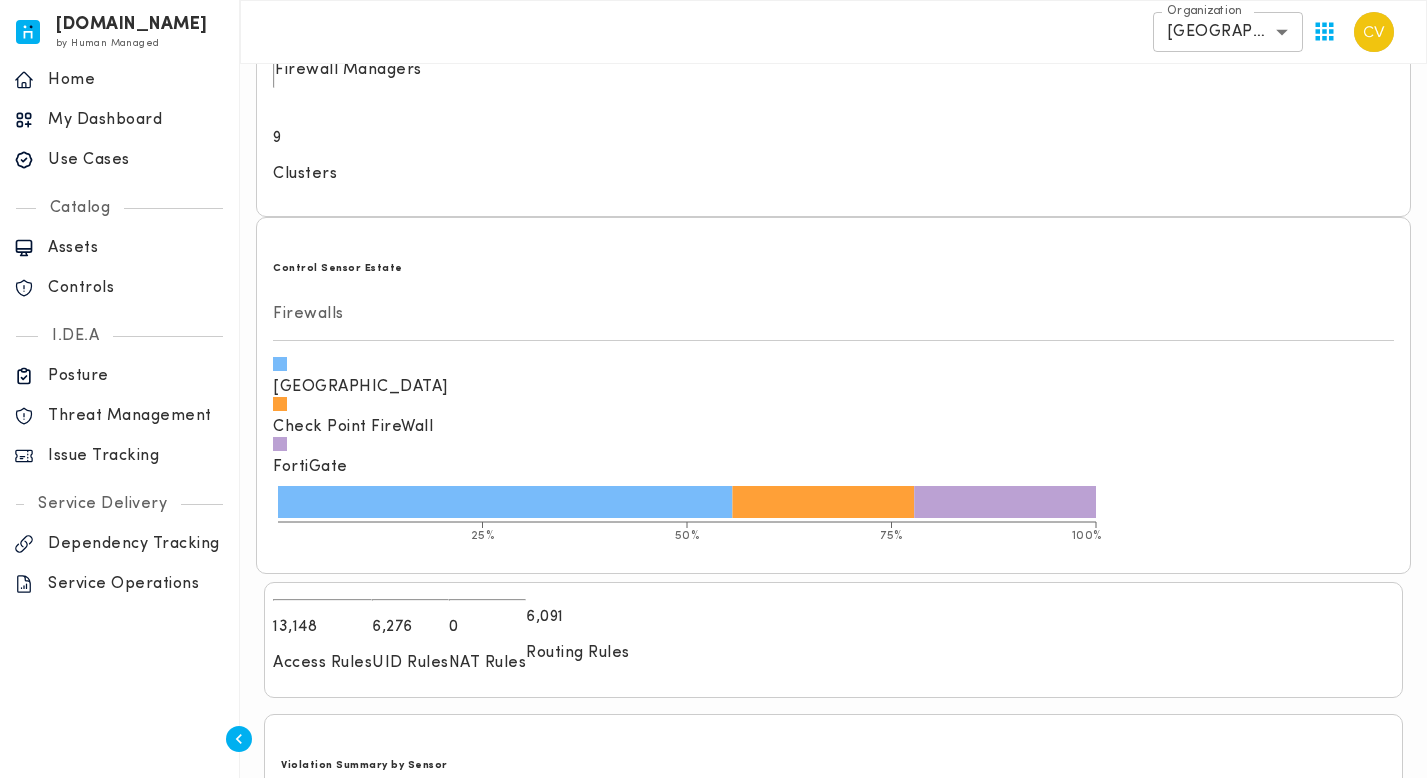 scroll, scrollTop: 0, scrollLeft: 0, axis: both 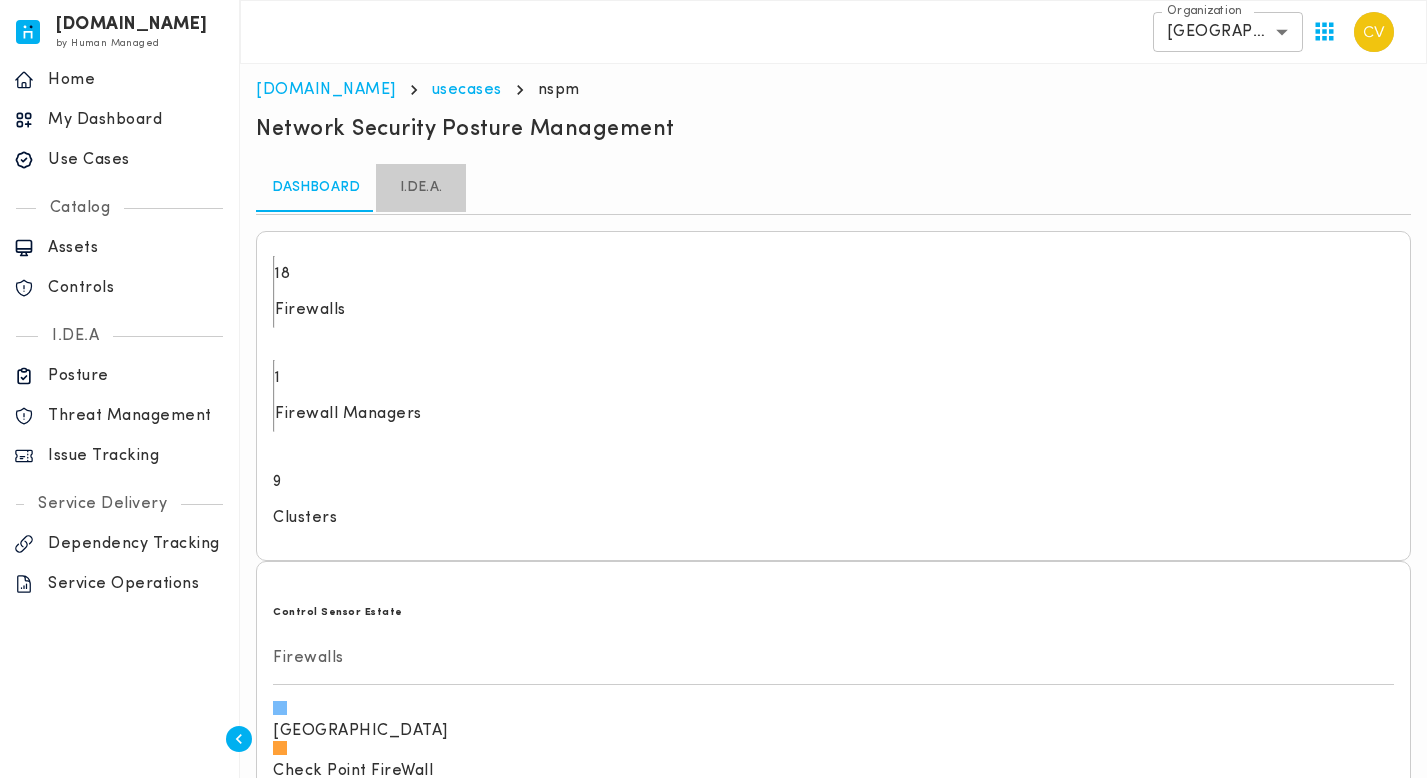 click on "I.DE.A." at bounding box center [421, 188] 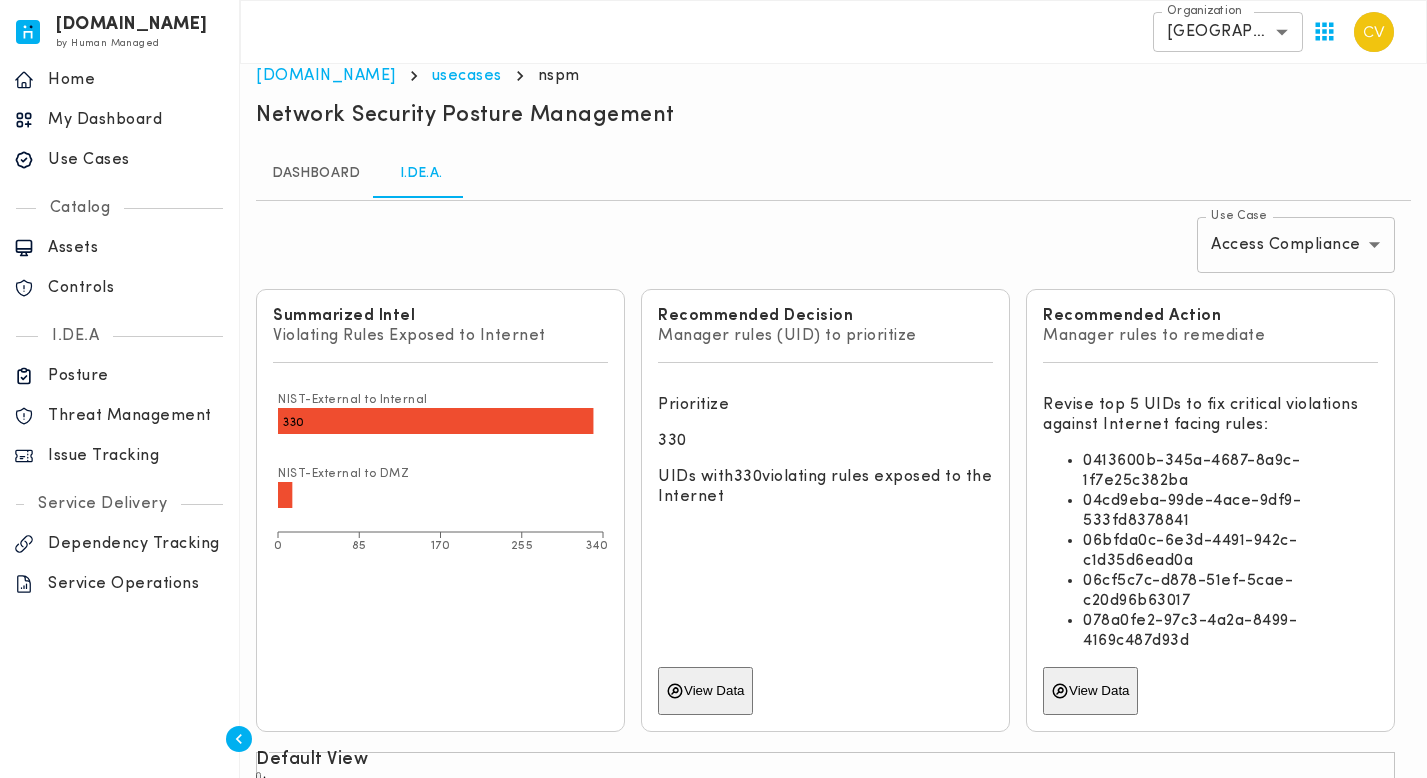scroll, scrollTop: 635, scrollLeft: 0, axis: vertical 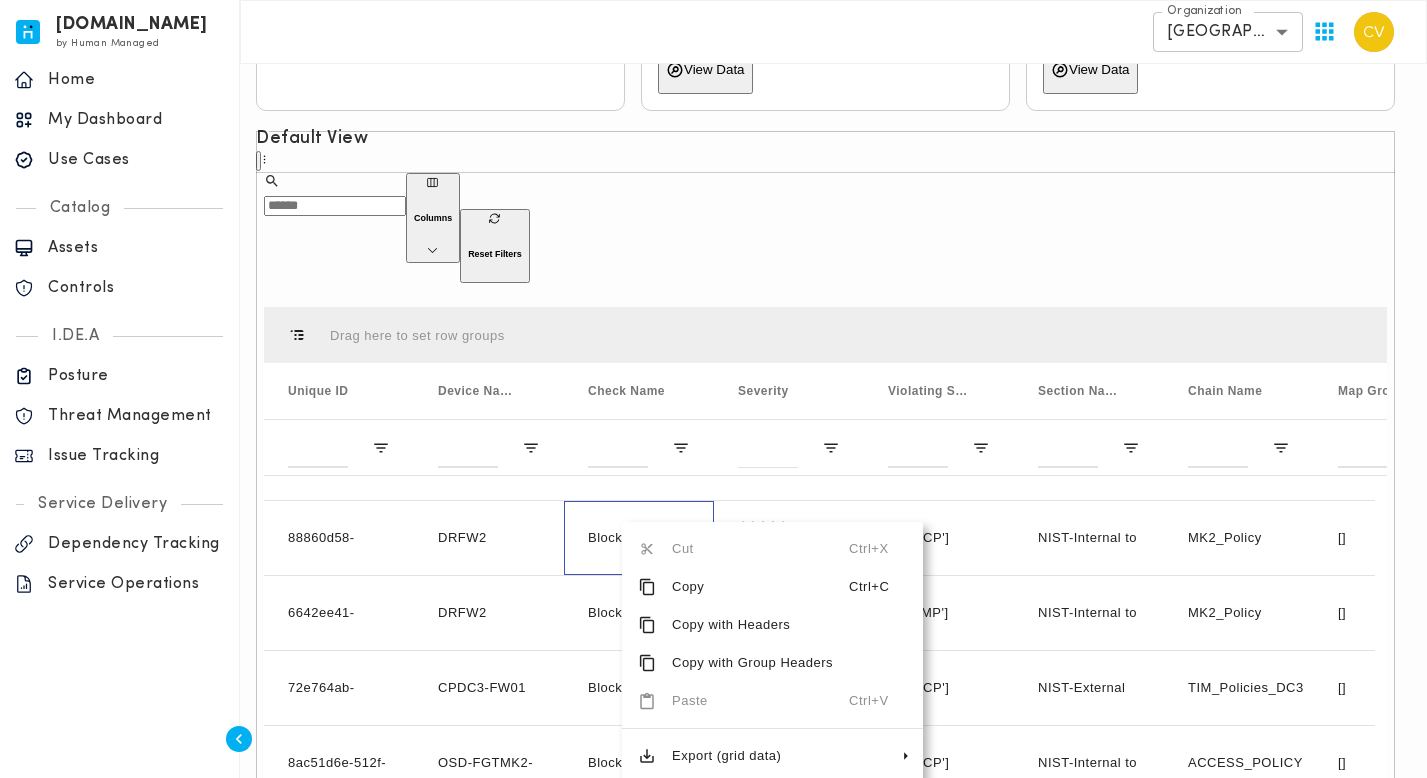 click on "​ ​" at bounding box center [335, 228] 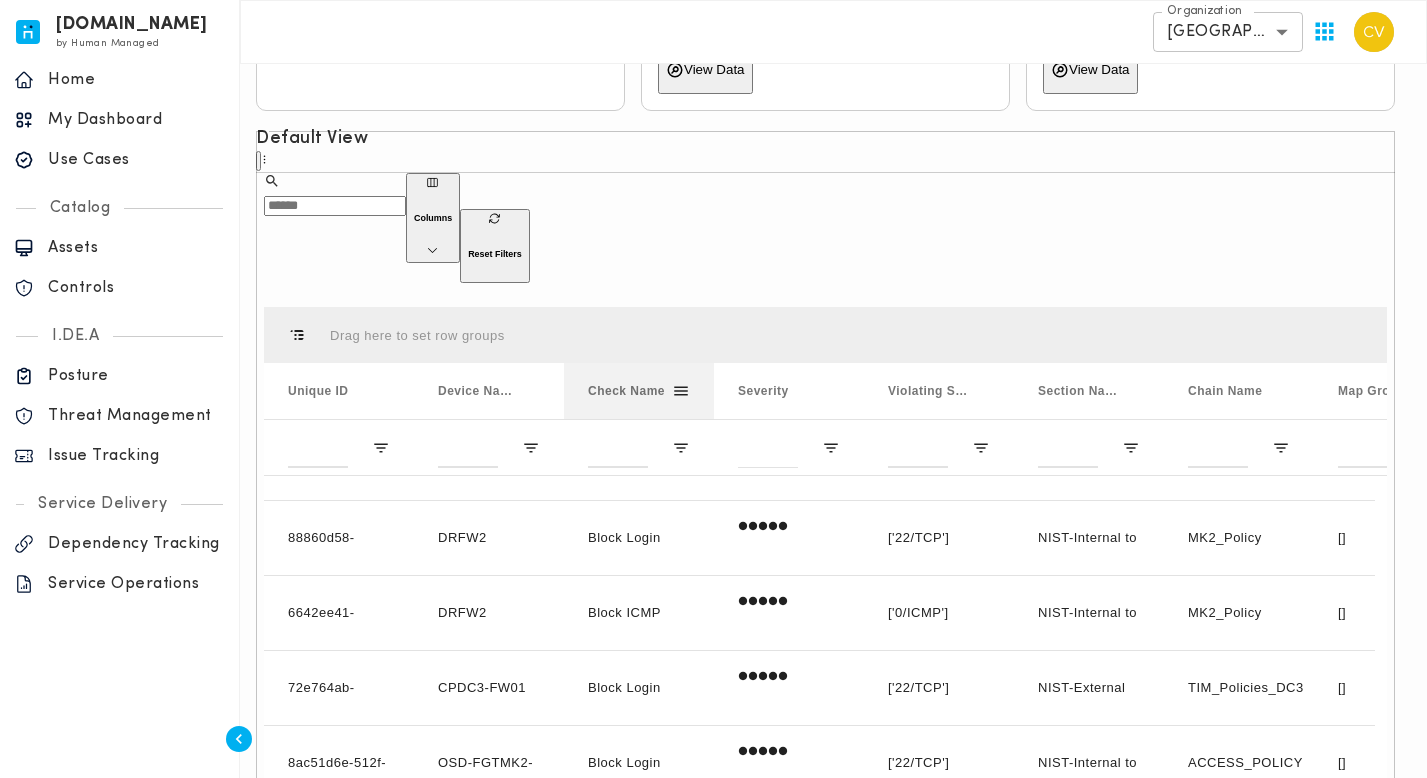 click at bounding box center [681, 391] 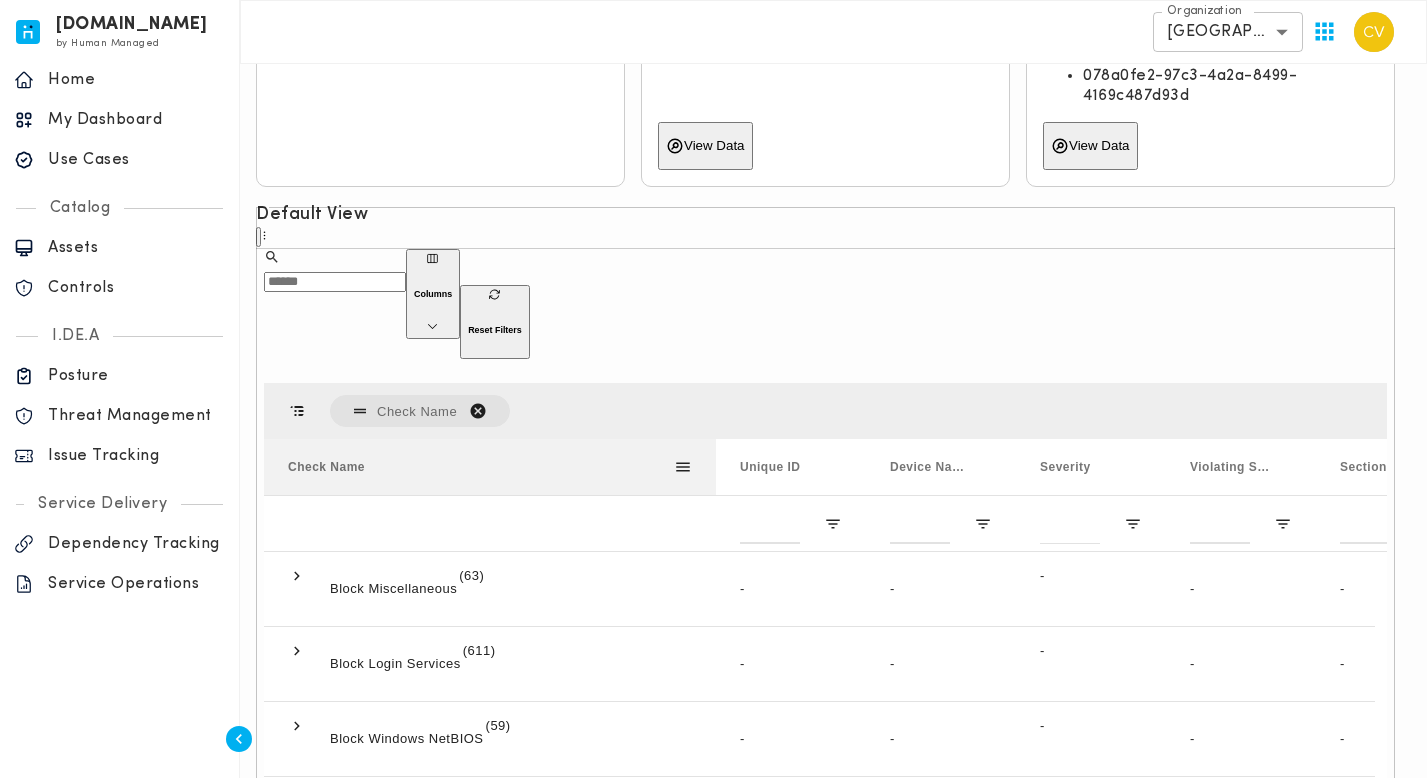 drag, startPoint x: 466, startPoint y: 277, endPoint x: 718, endPoint y: 281, distance: 252.03174 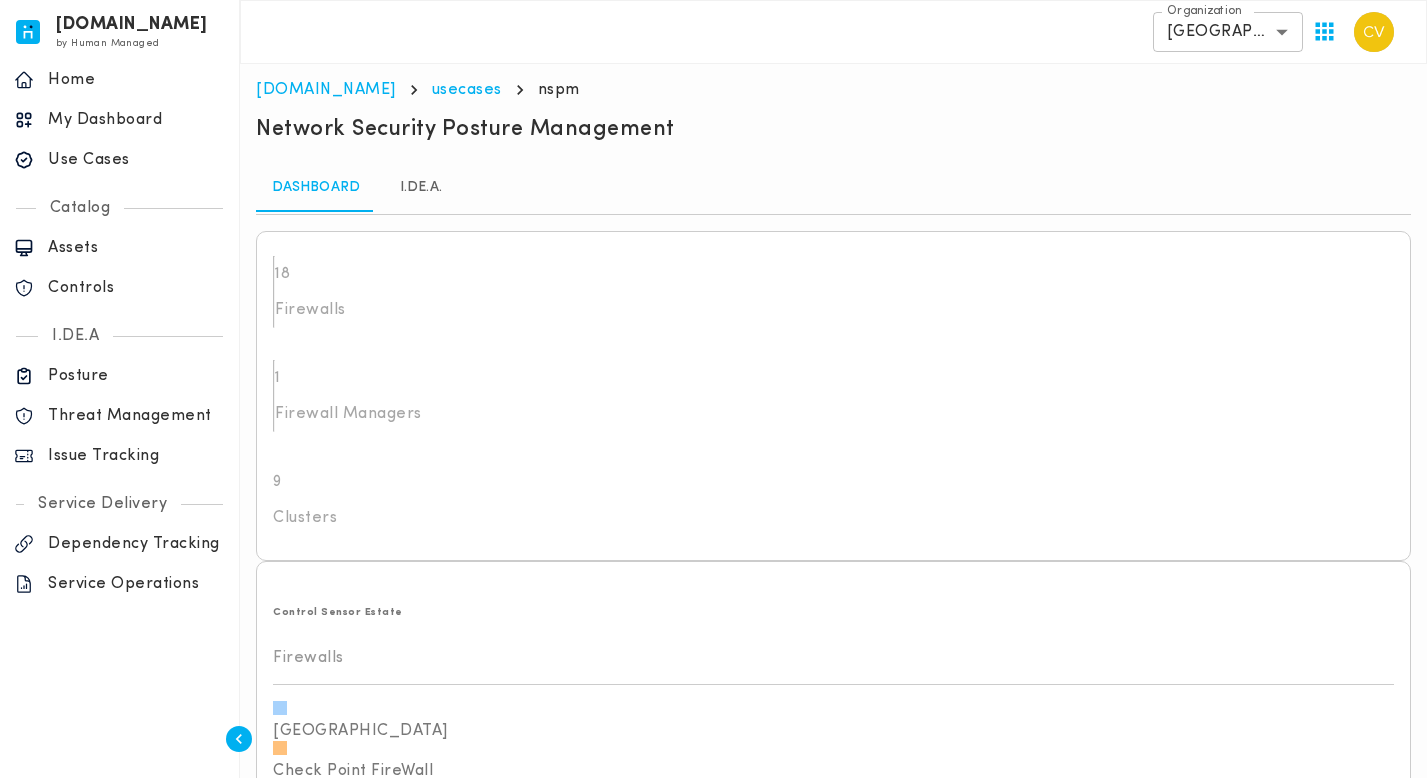 click on "I.DE.A." at bounding box center (421, 188) 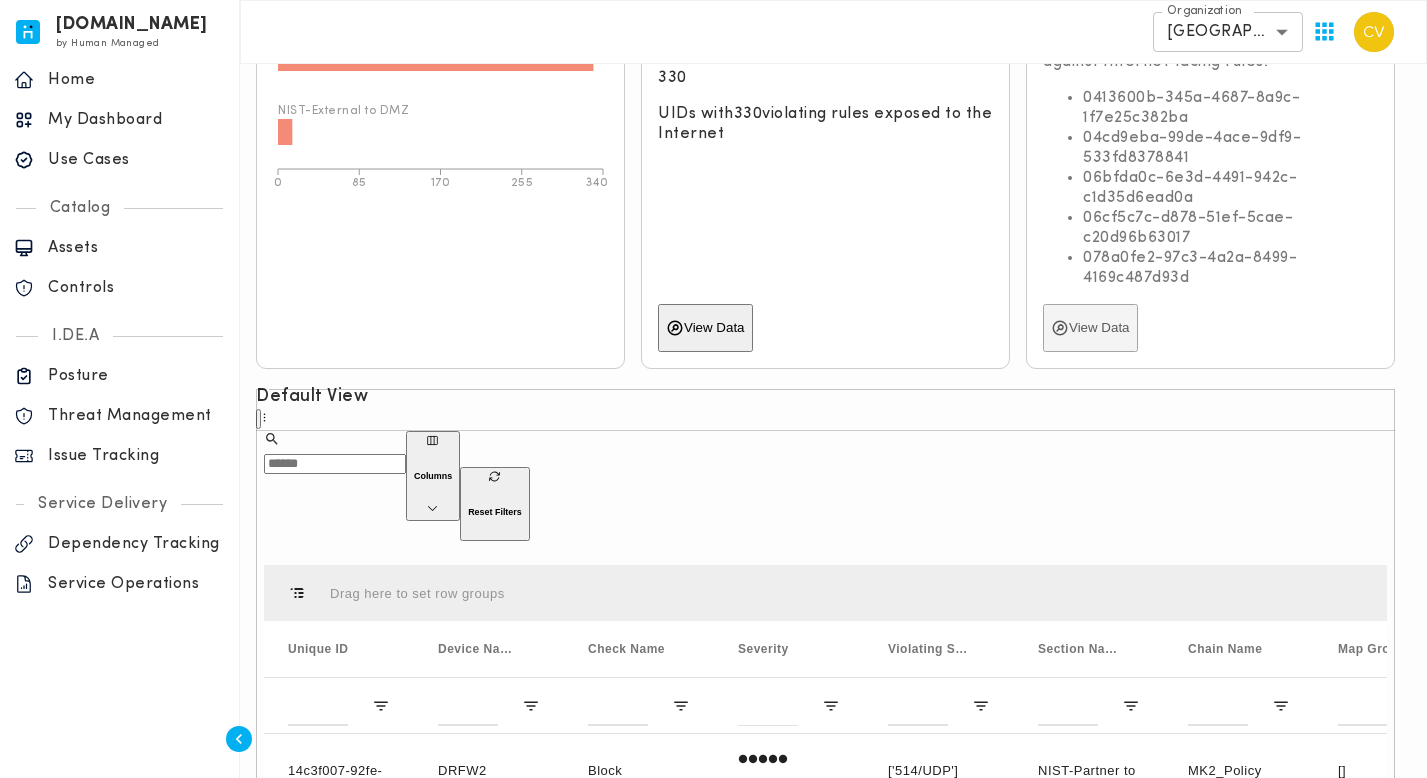 scroll, scrollTop: 635, scrollLeft: 0, axis: vertical 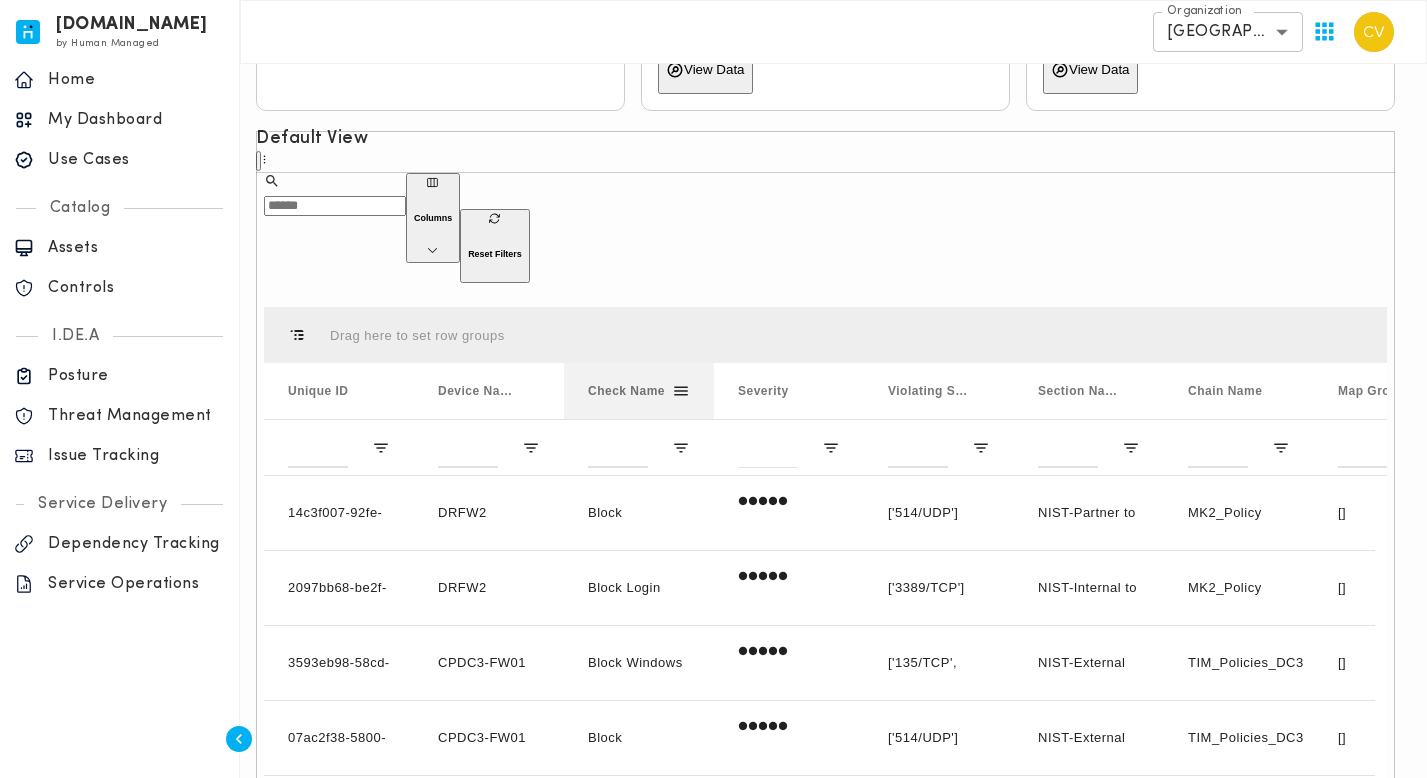 click on "Check Name" at bounding box center (639, 391) 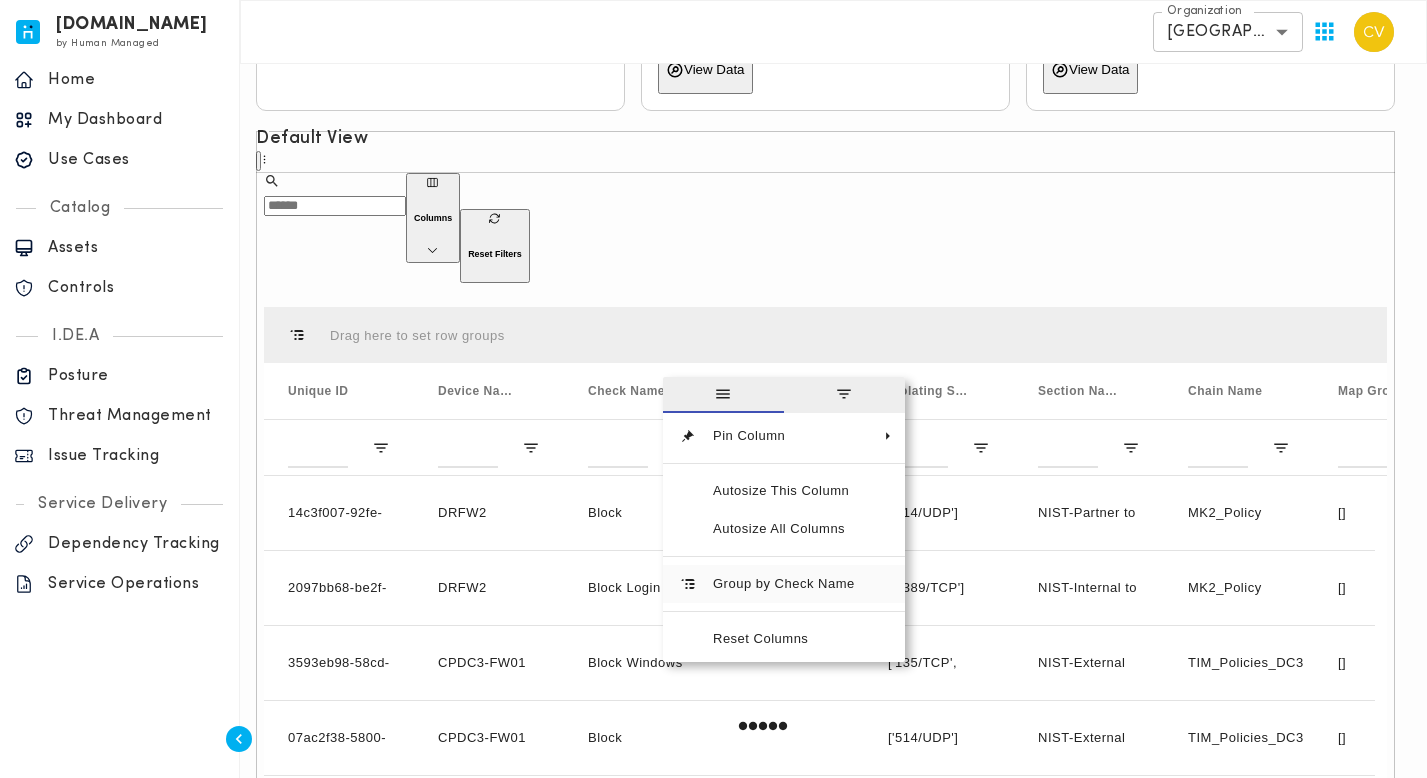 click at bounding box center (784, 611) 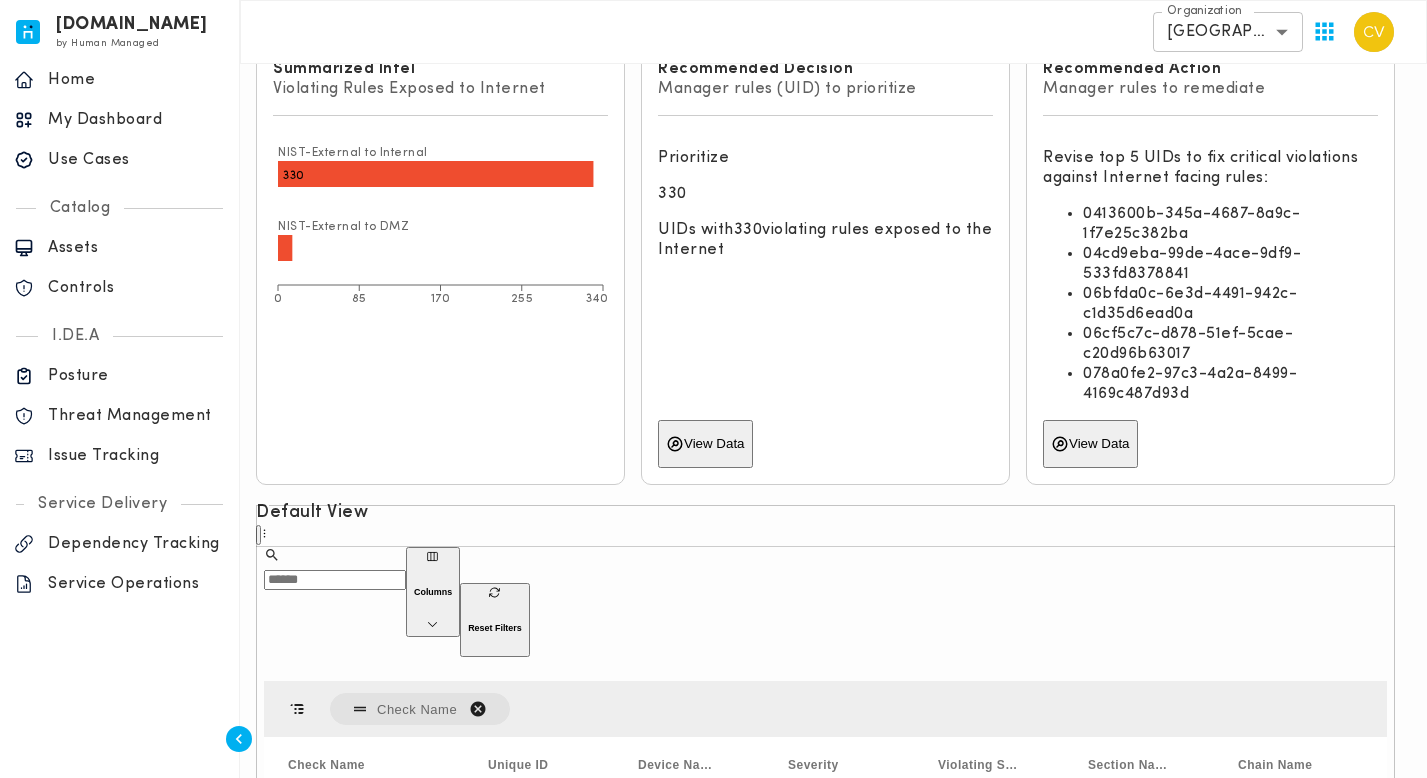 scroll, scrollTop: 635, scrollLeft: 0, axis: vertical 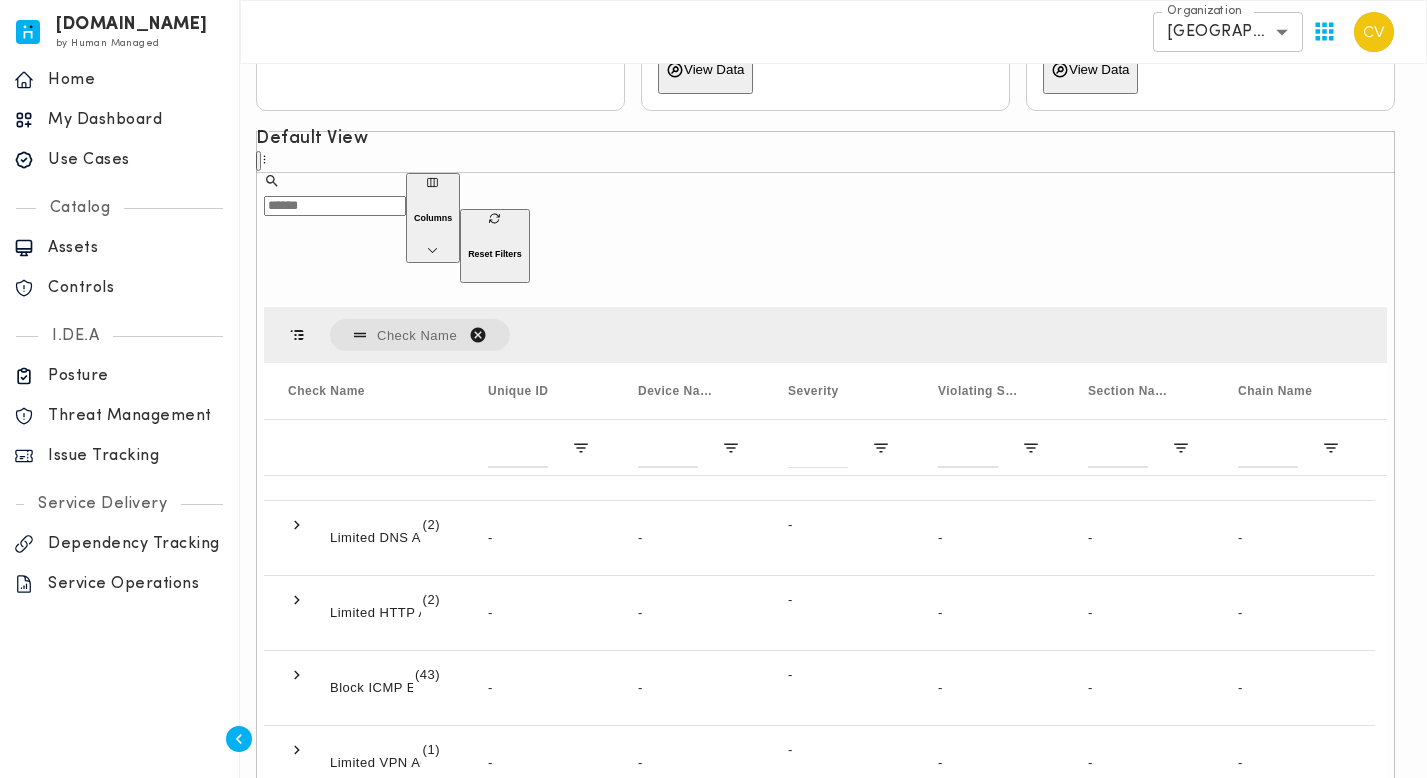 click at bounding box center [478, 335] 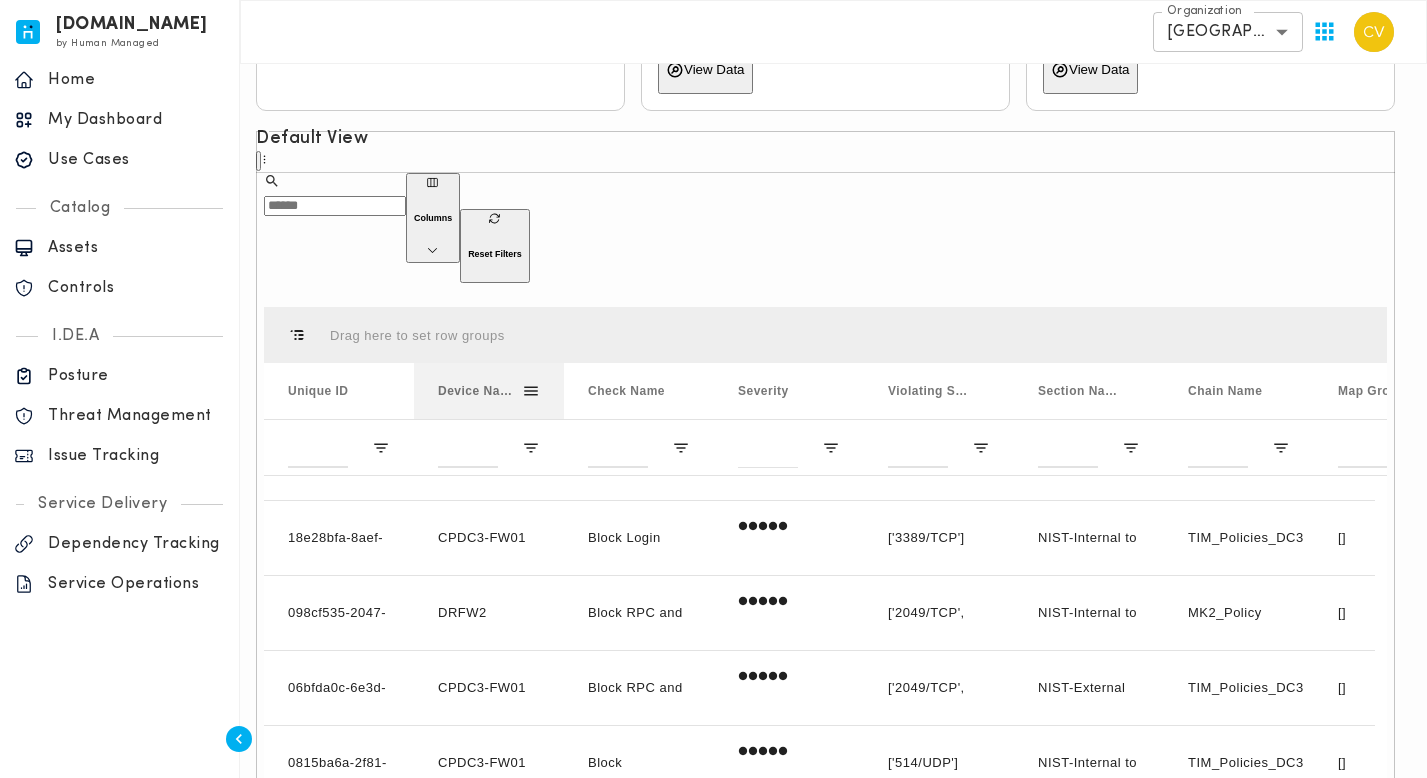 click at bounding box center (531, 391) 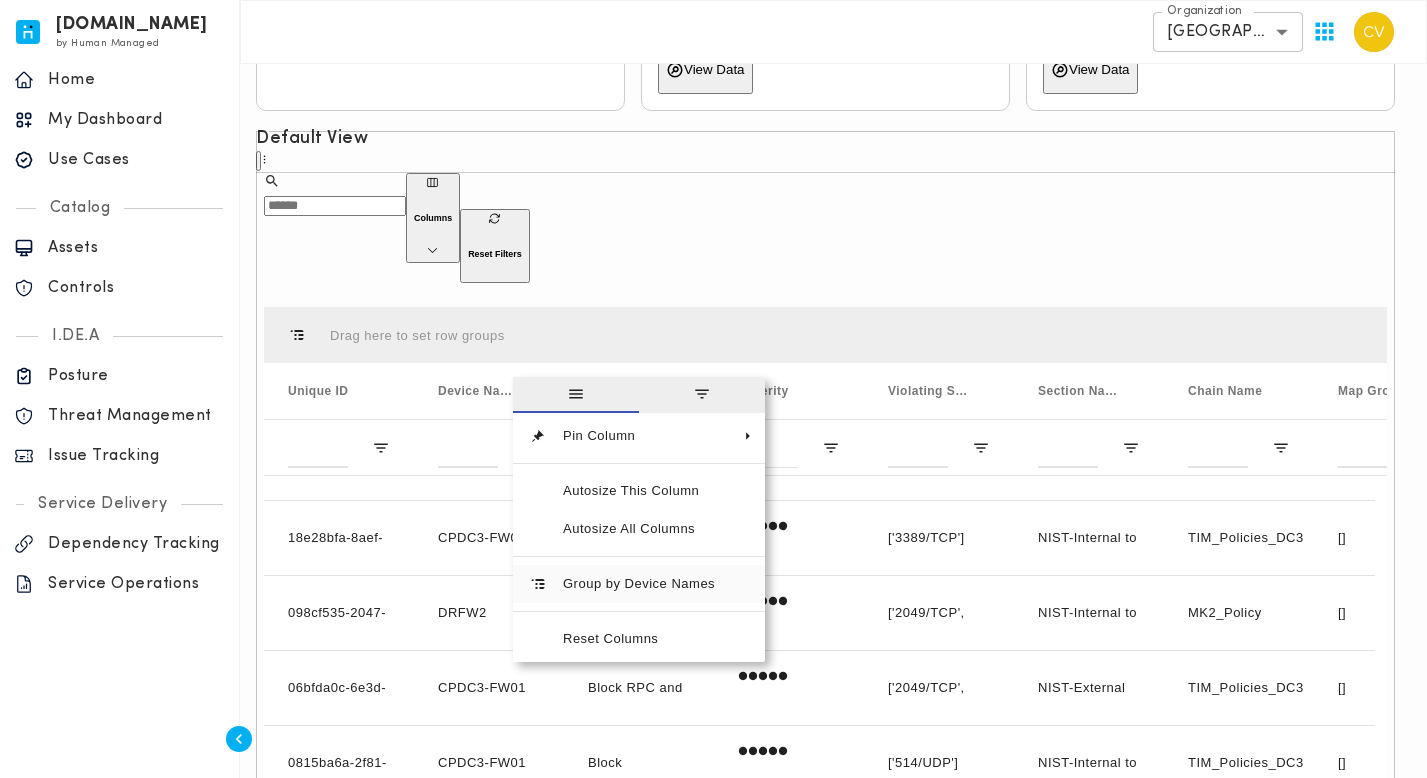 click on "Group by Device Names" at bounding box center (639, 584) 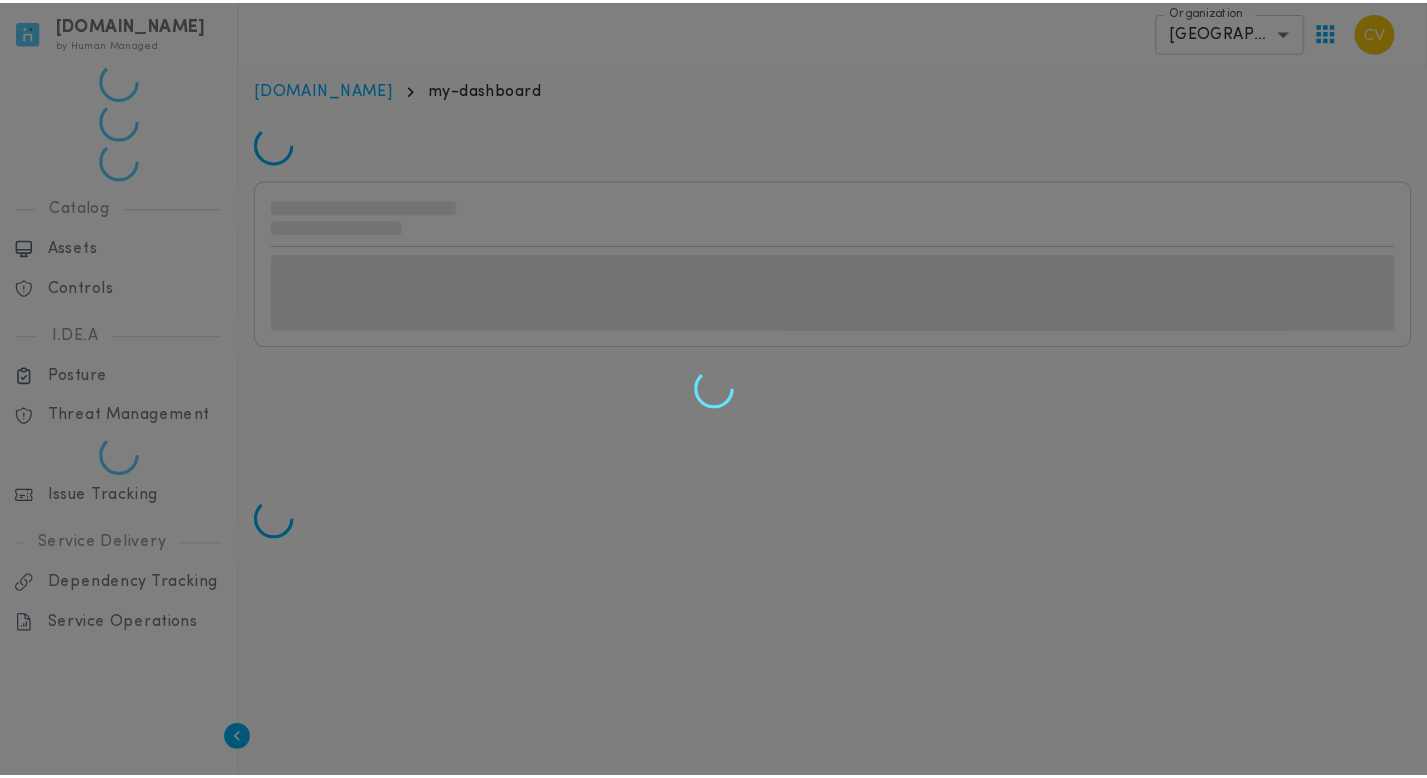 scroll, scrollTop: 0, scrollLeft: 0, axis: both 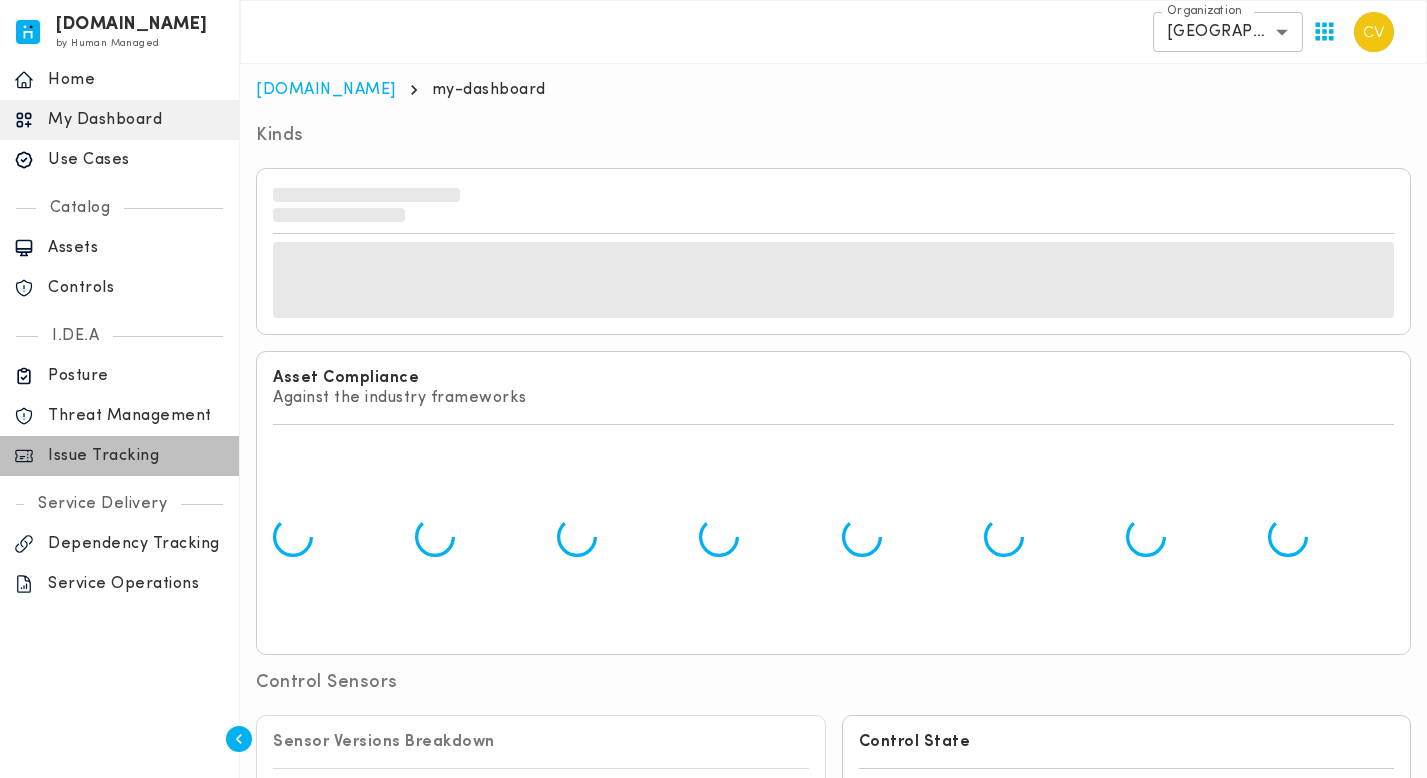 click on "Issue Tracking" at bounding box center [136, 456] 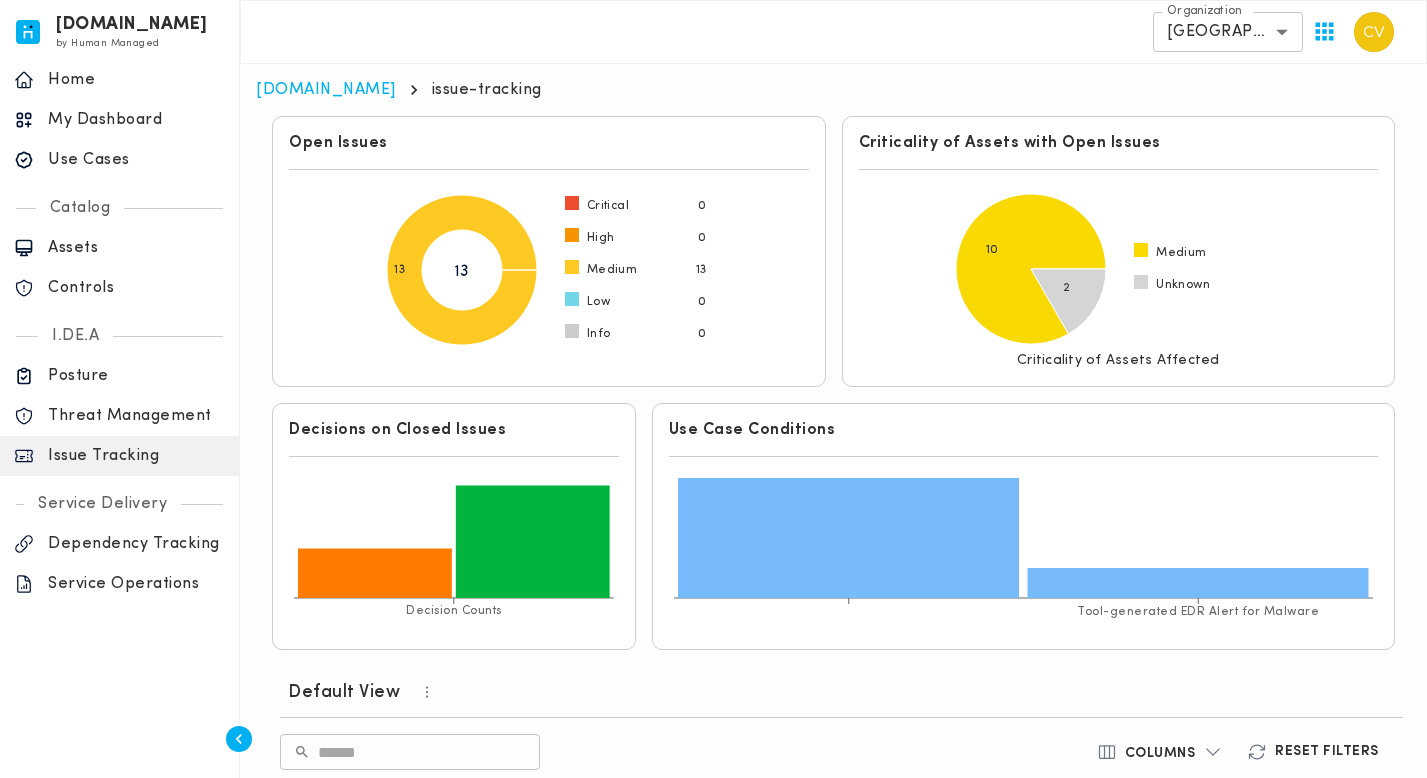 click on "**********" at bounding box center [833, 32] 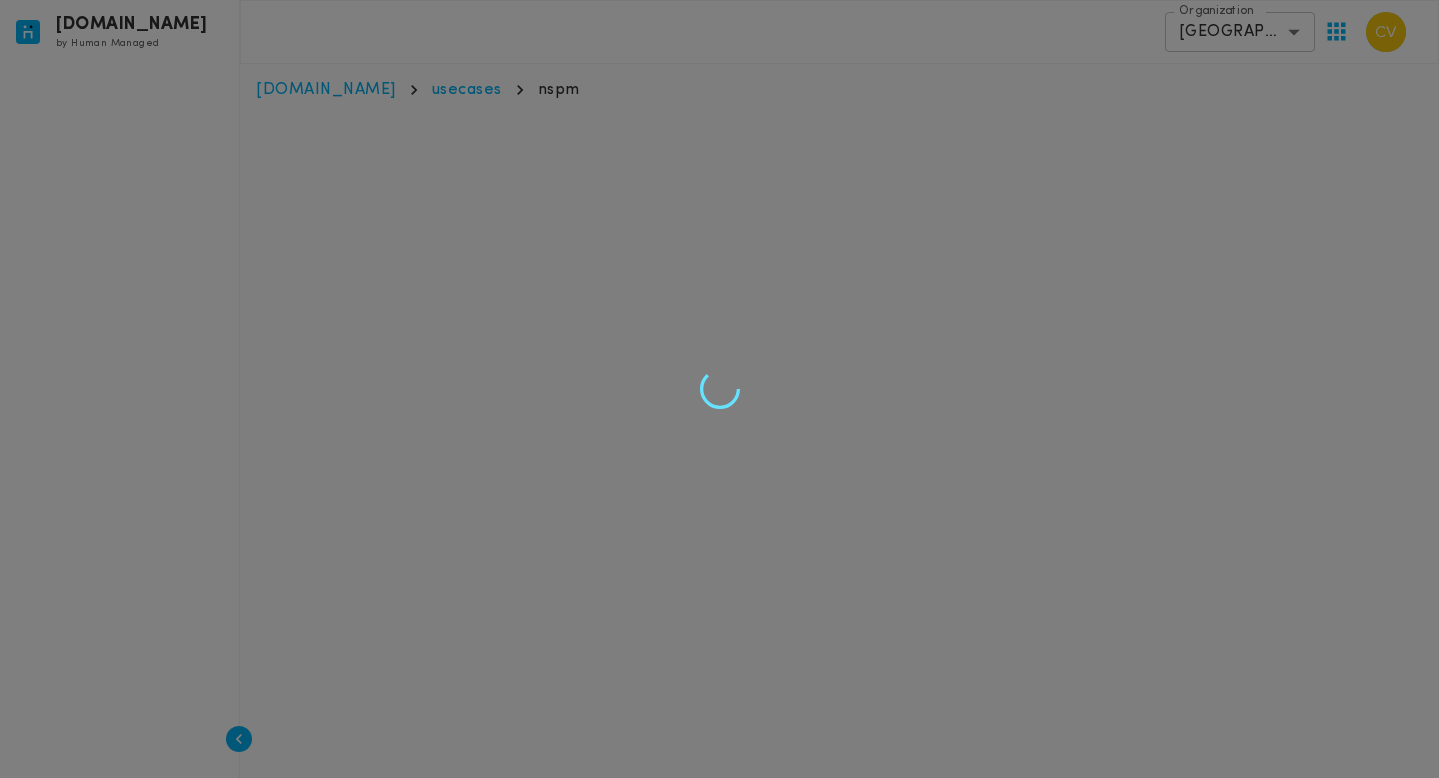 scroll, scrollTop: 0, scrollLeft: 0, axis: both 